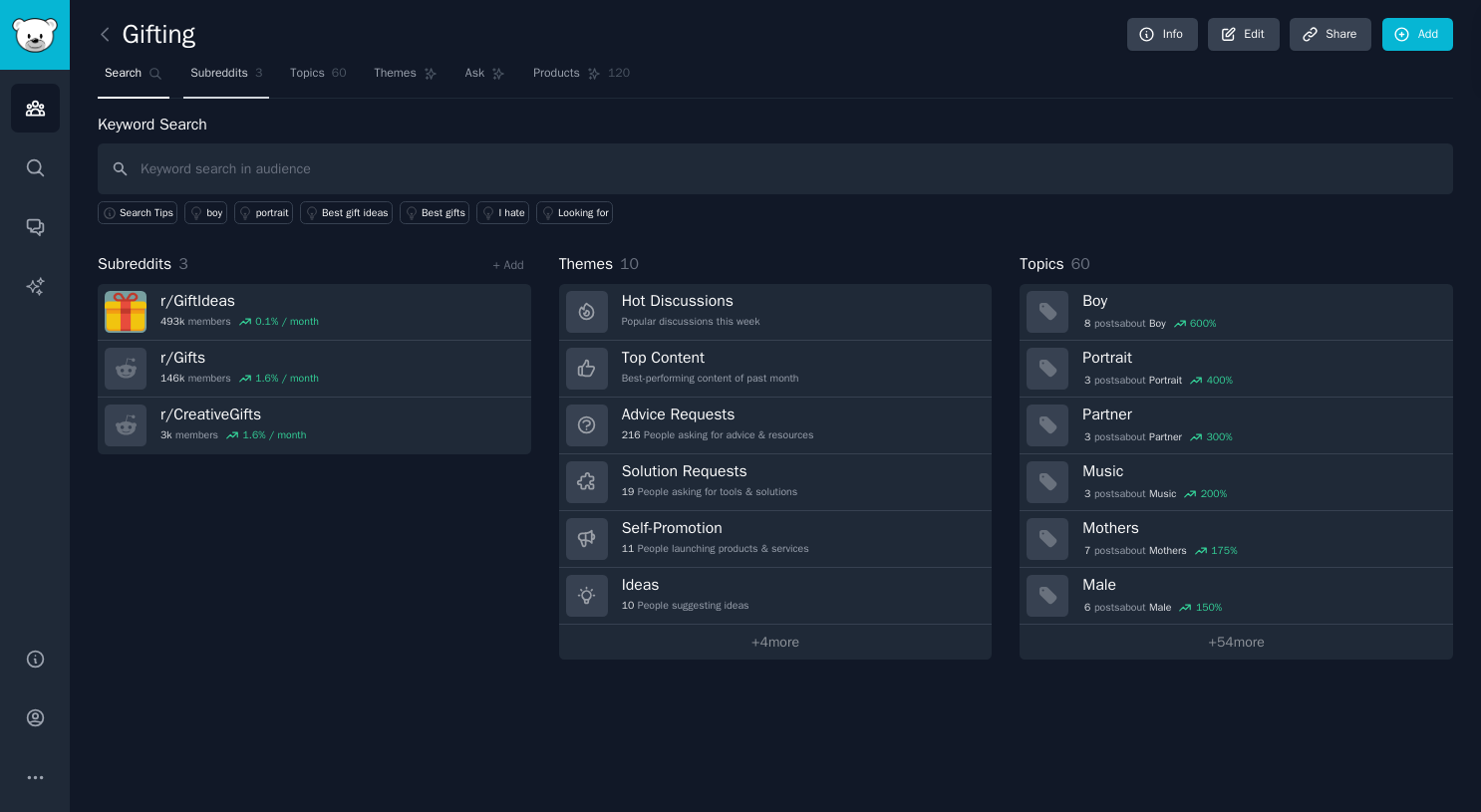 scroll, scrollTop: 0, scrollLeft: 0, axis: both 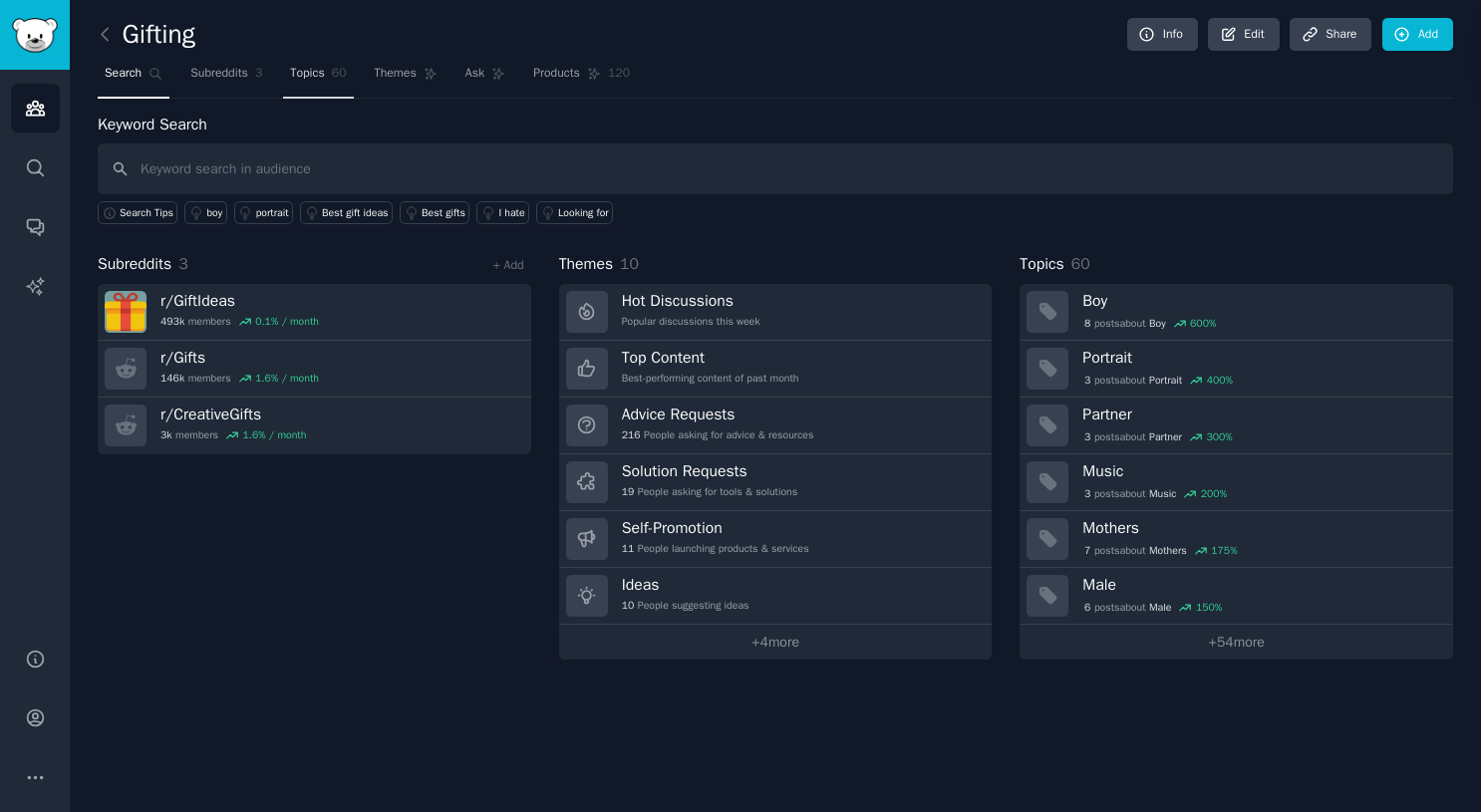 click on "Topics" at bounding box center (307, 74) 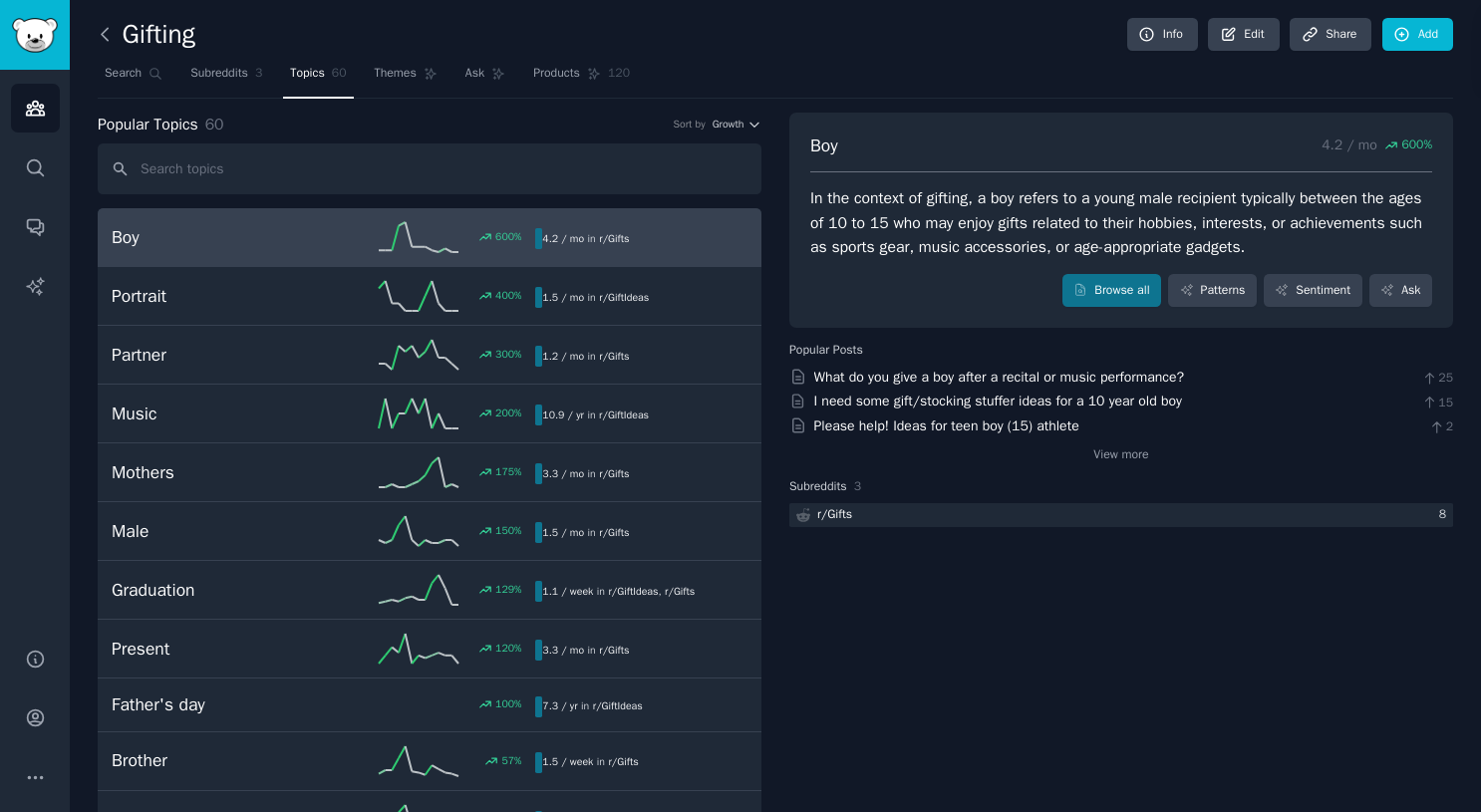 click 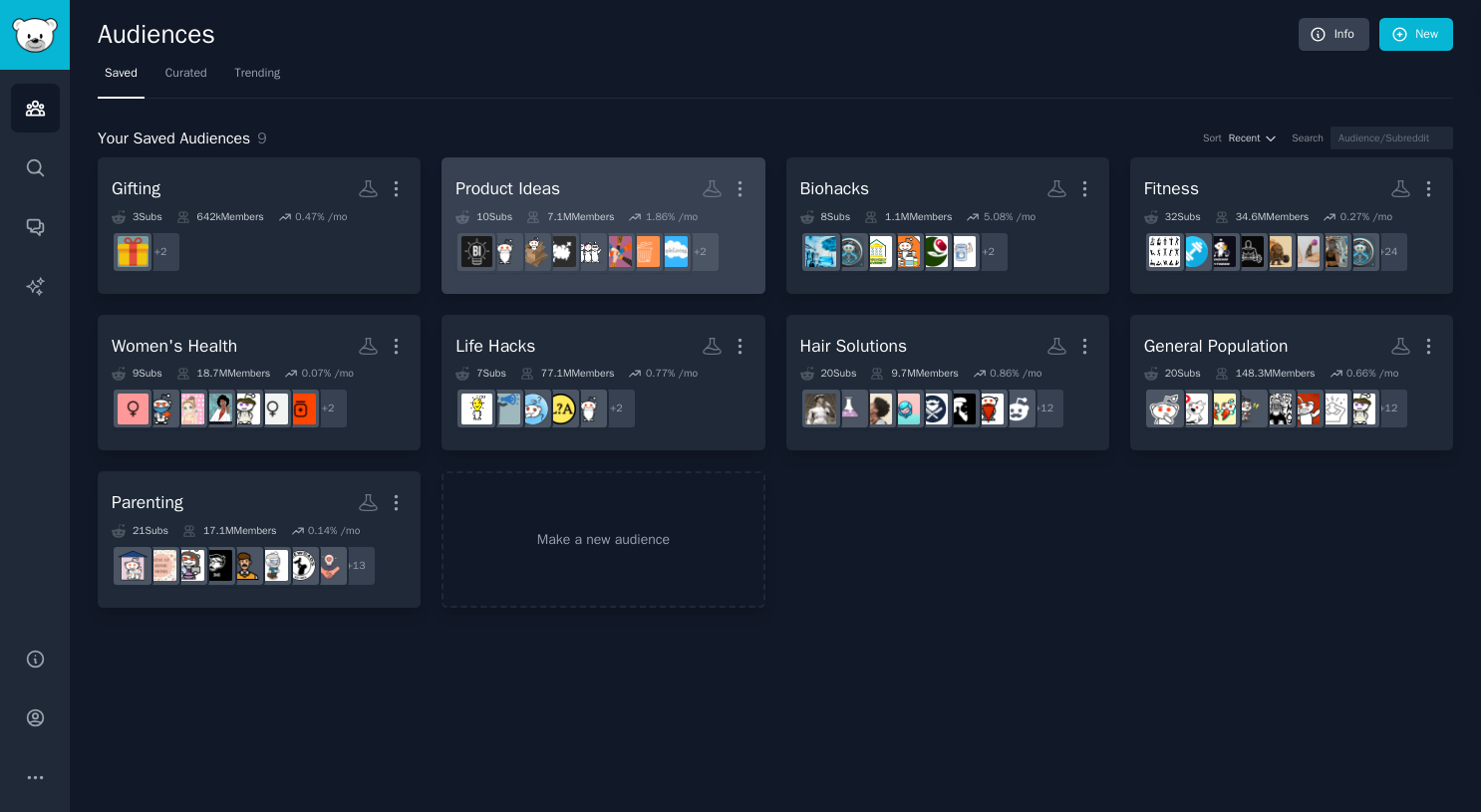 click on "Product Ideas More" at bounding box center [603, 188] 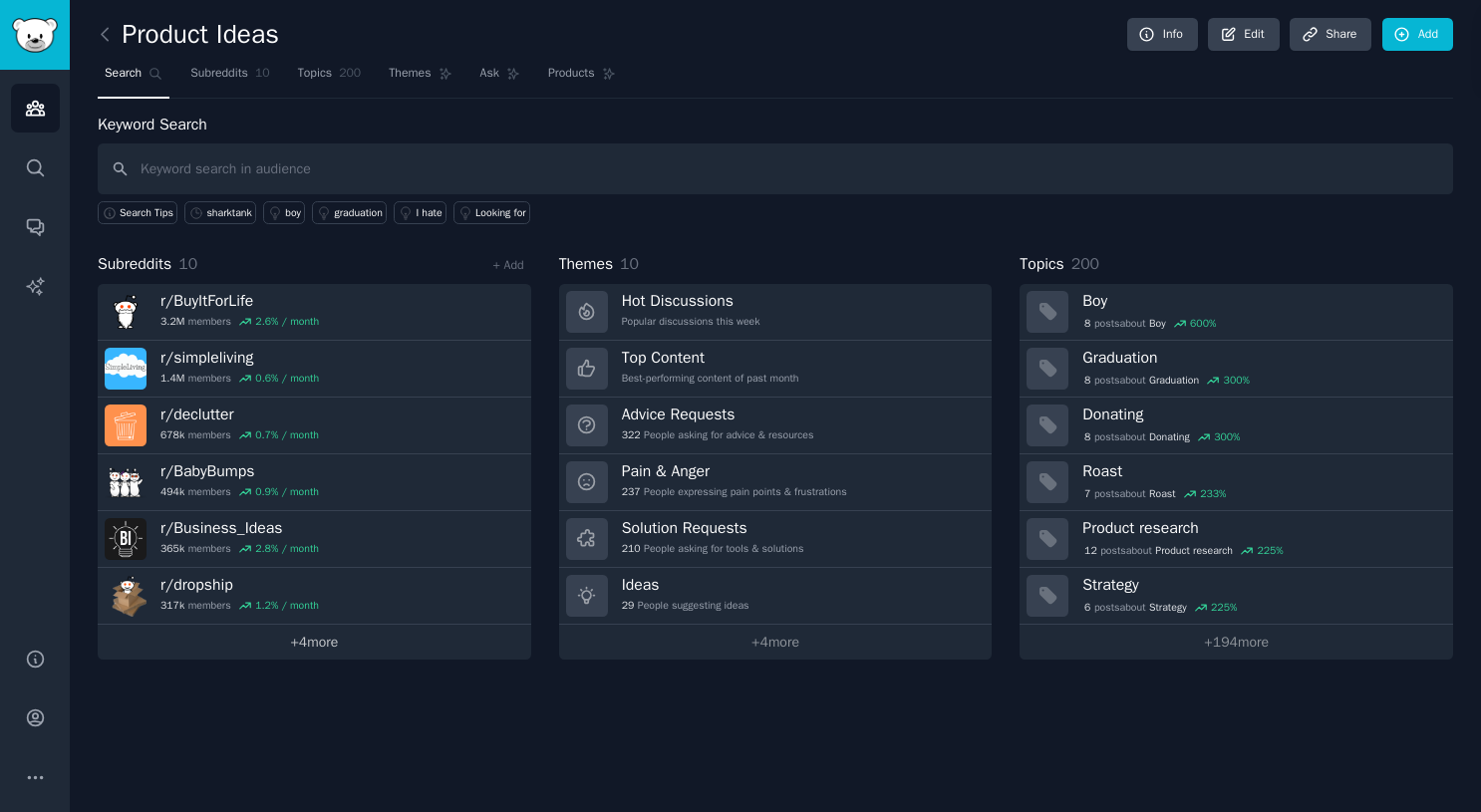 click on "+  4  more" at bounding box center (314, 642) 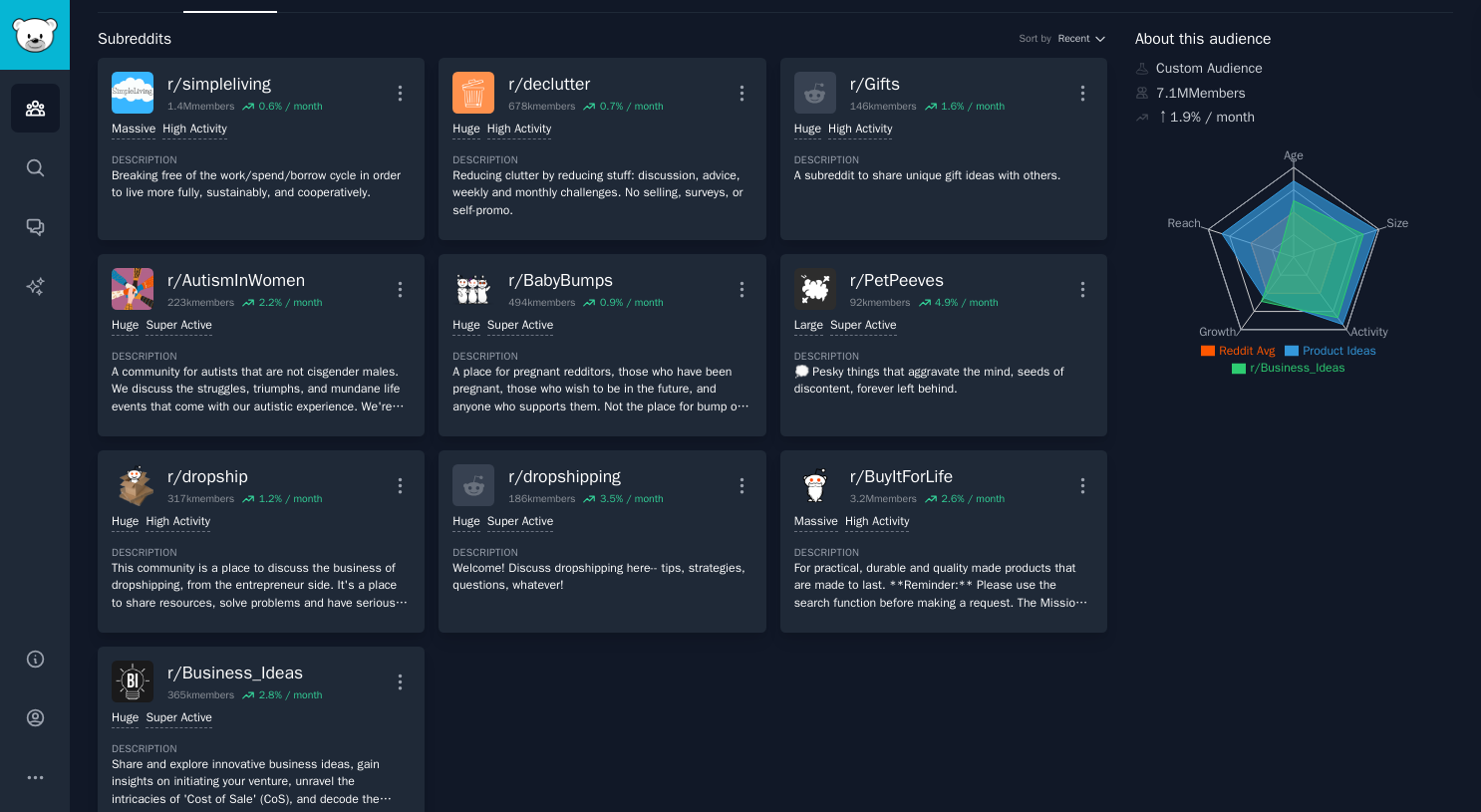scroll, scrollTop: 0, scrollLeft: 0, axis: both 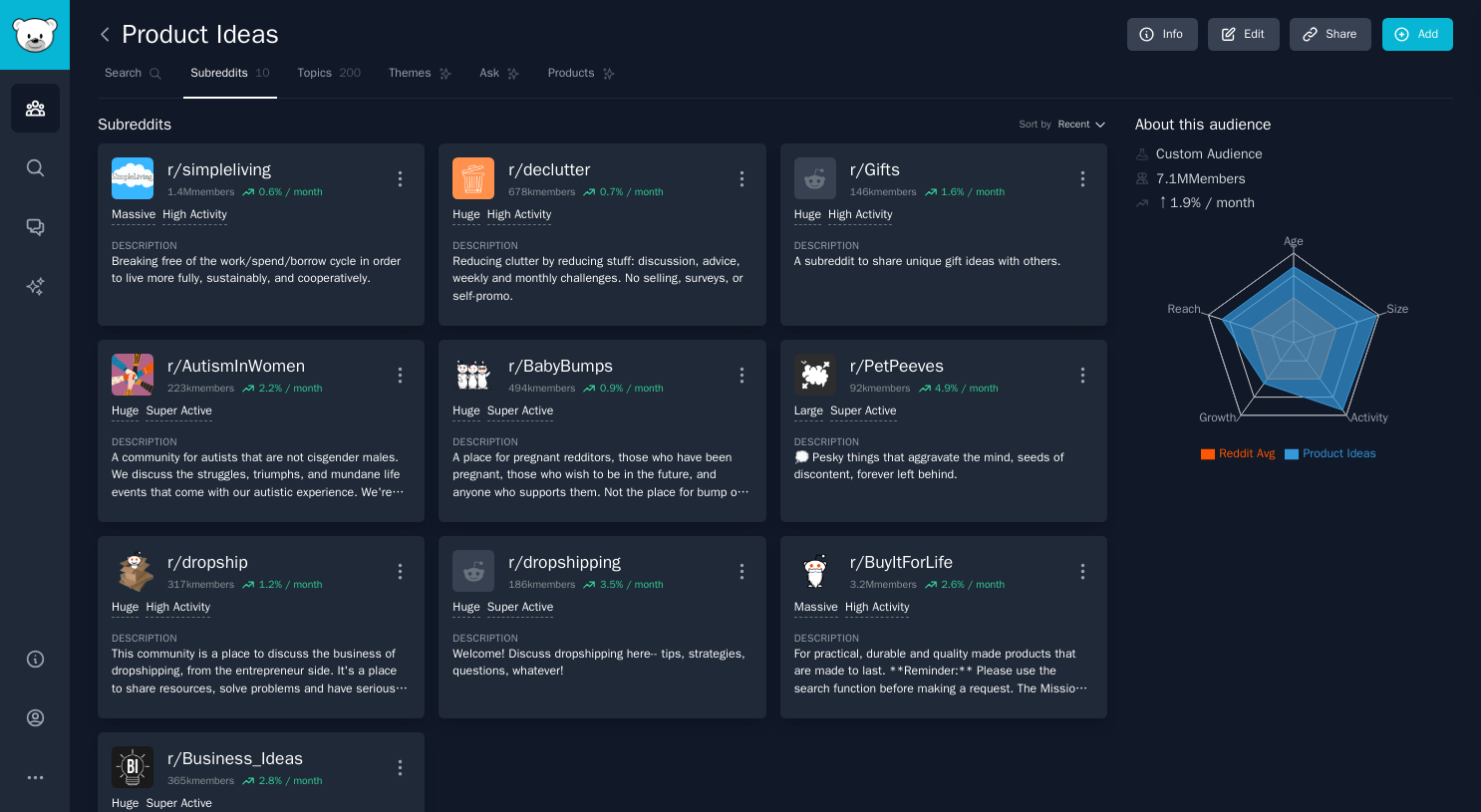 click 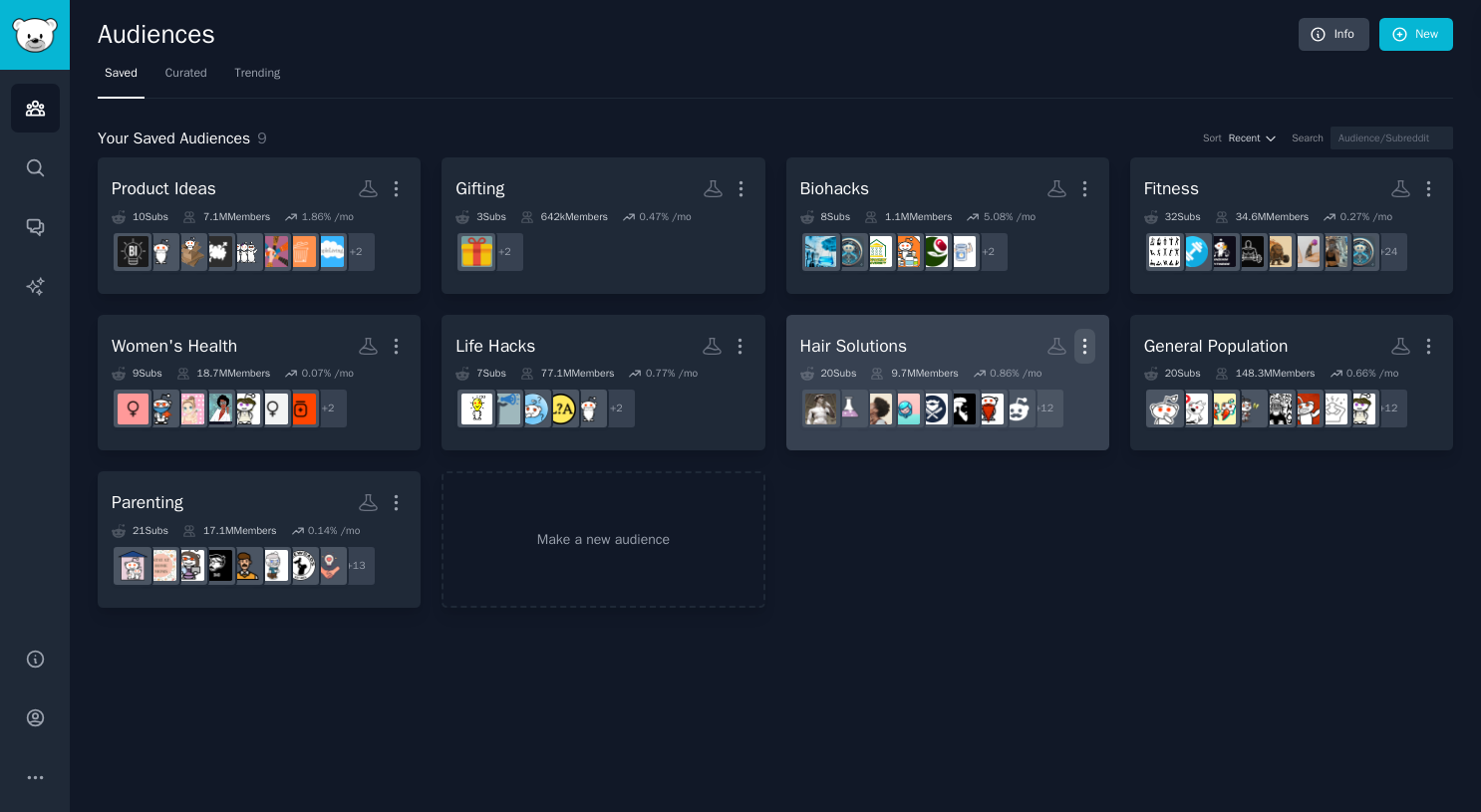 click 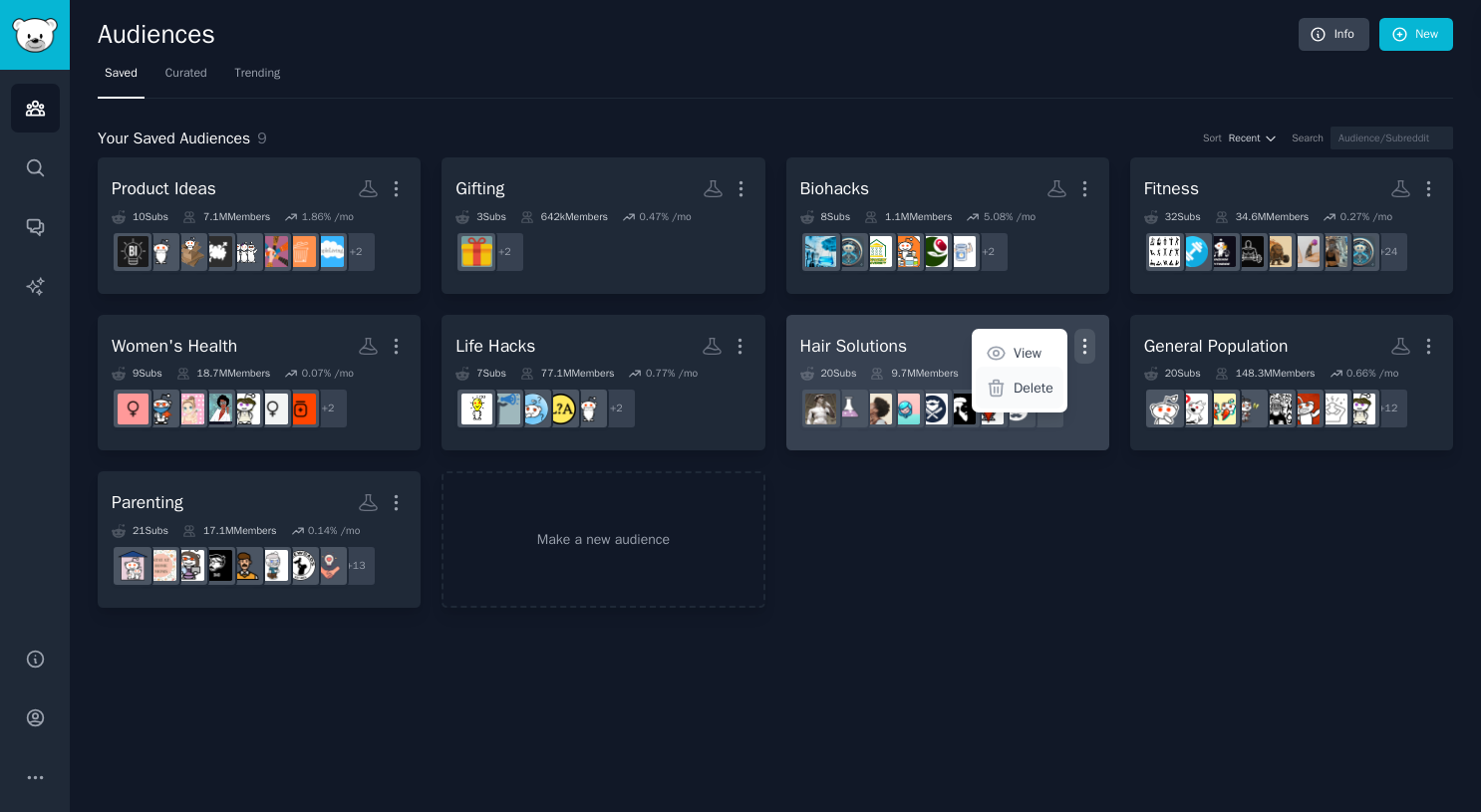 click on "Delete" at bounding box center [1020, 388] 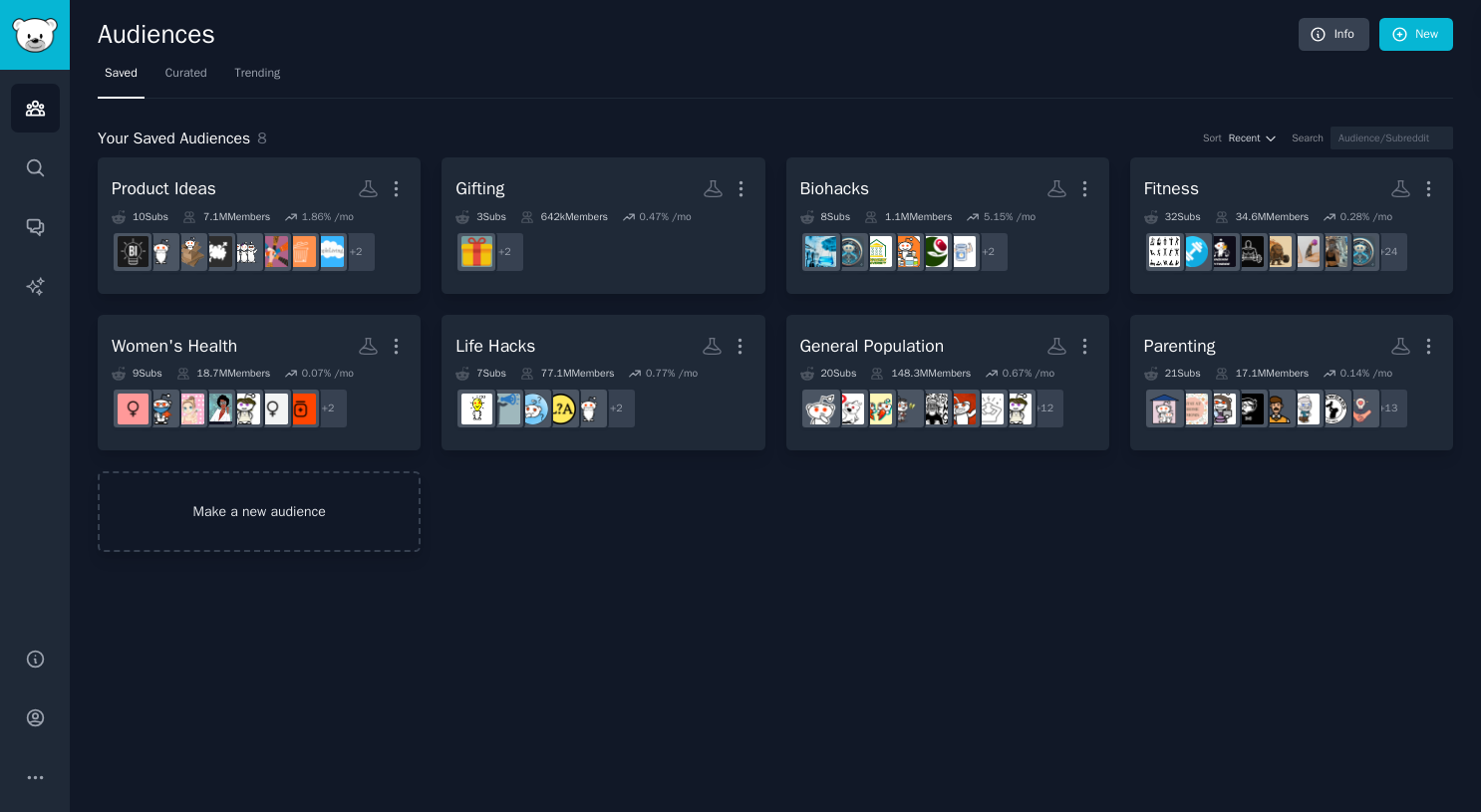 click on "Make a new audience" at bounding box center (259, 511) 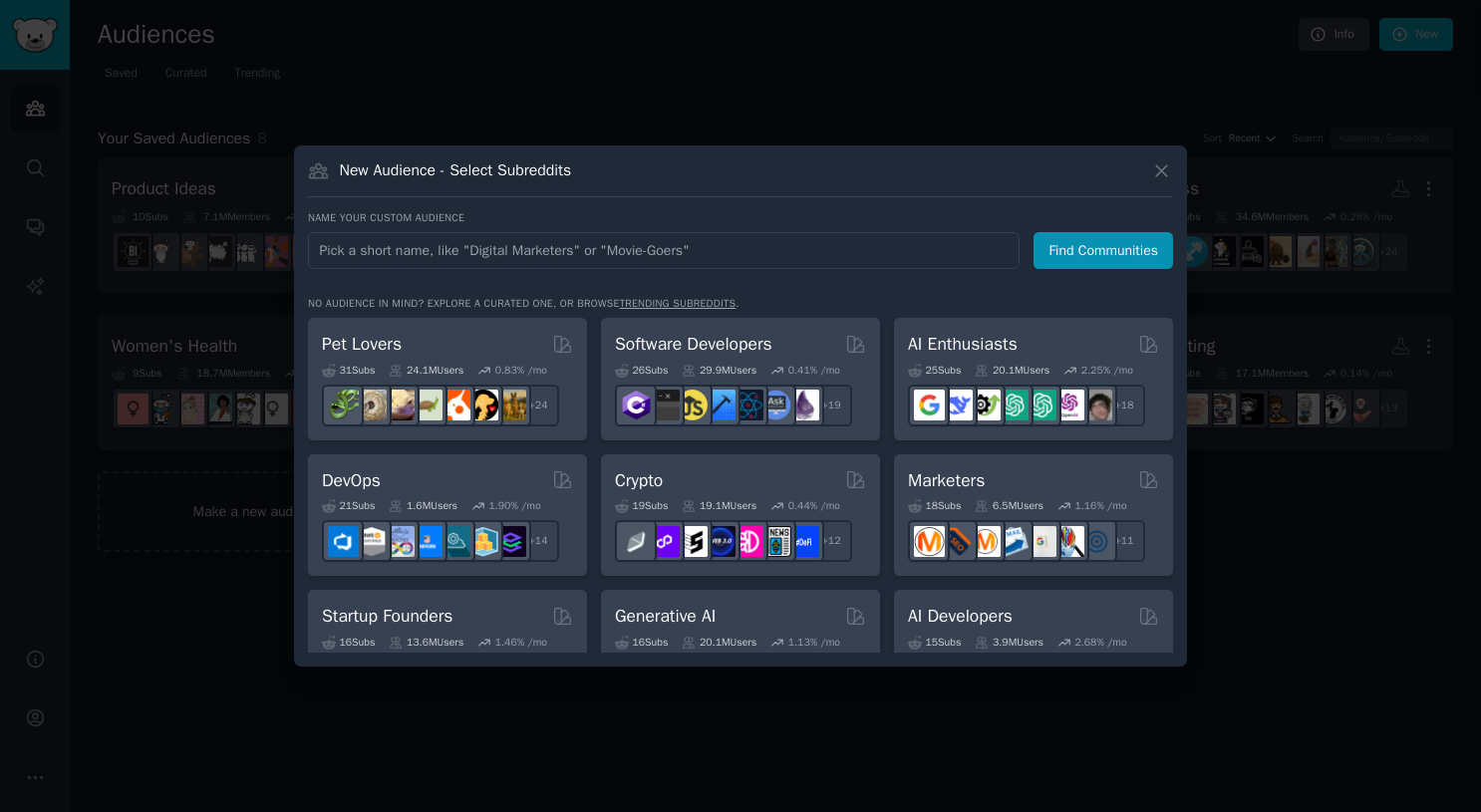 type on "a" 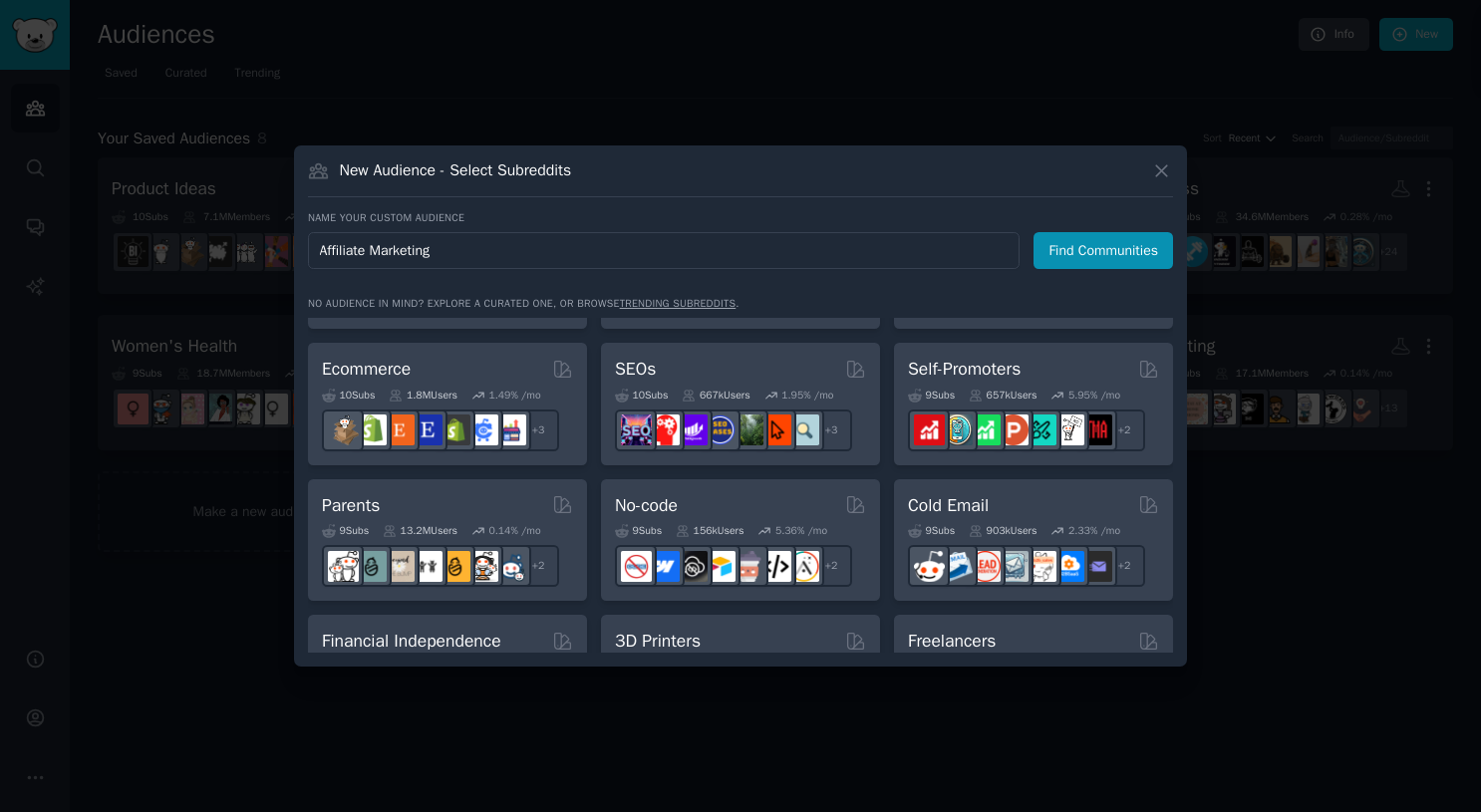 scroll, scrollTop: 0, scrollLeft: 0, axis: both 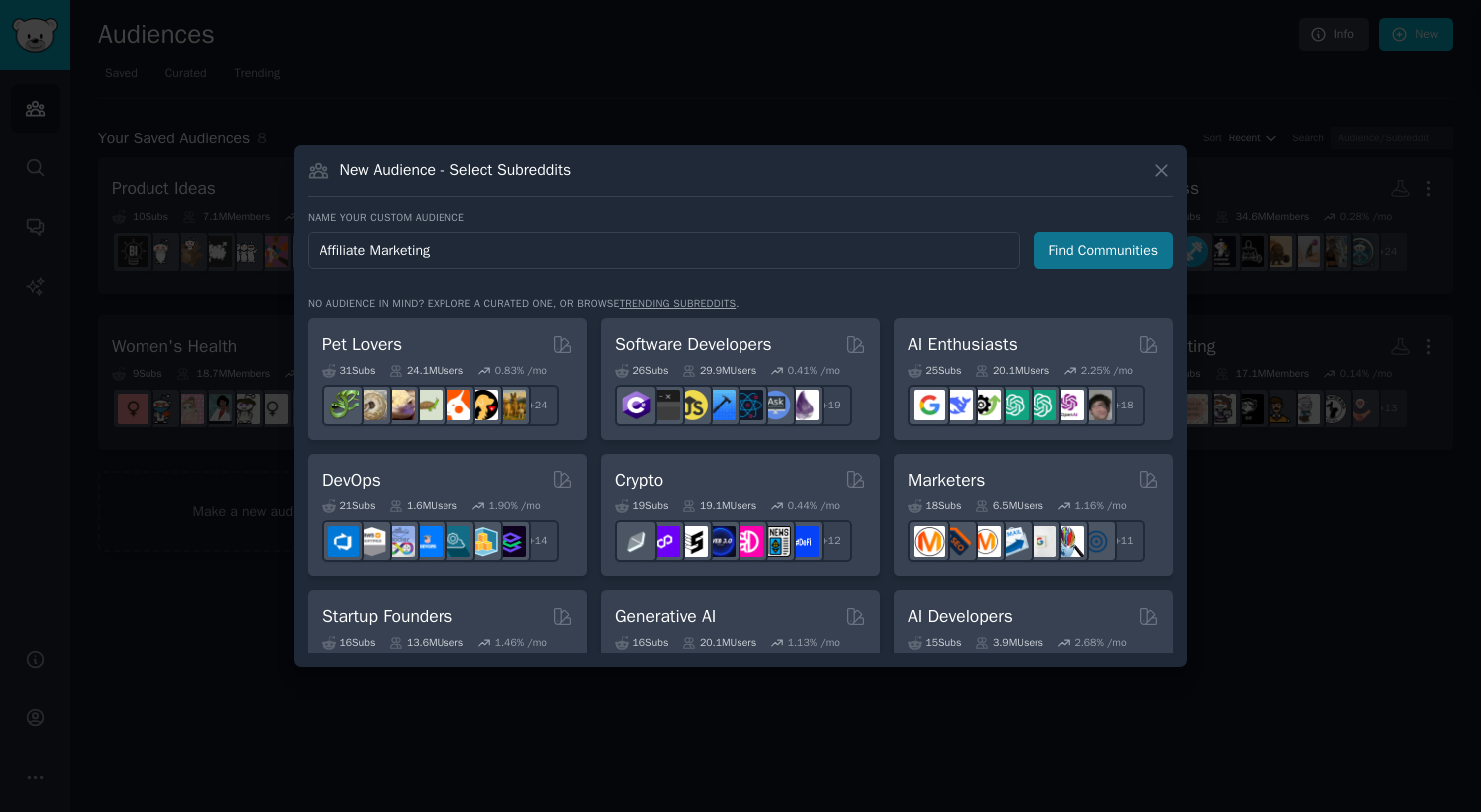 type on "Affiliate Marketing" 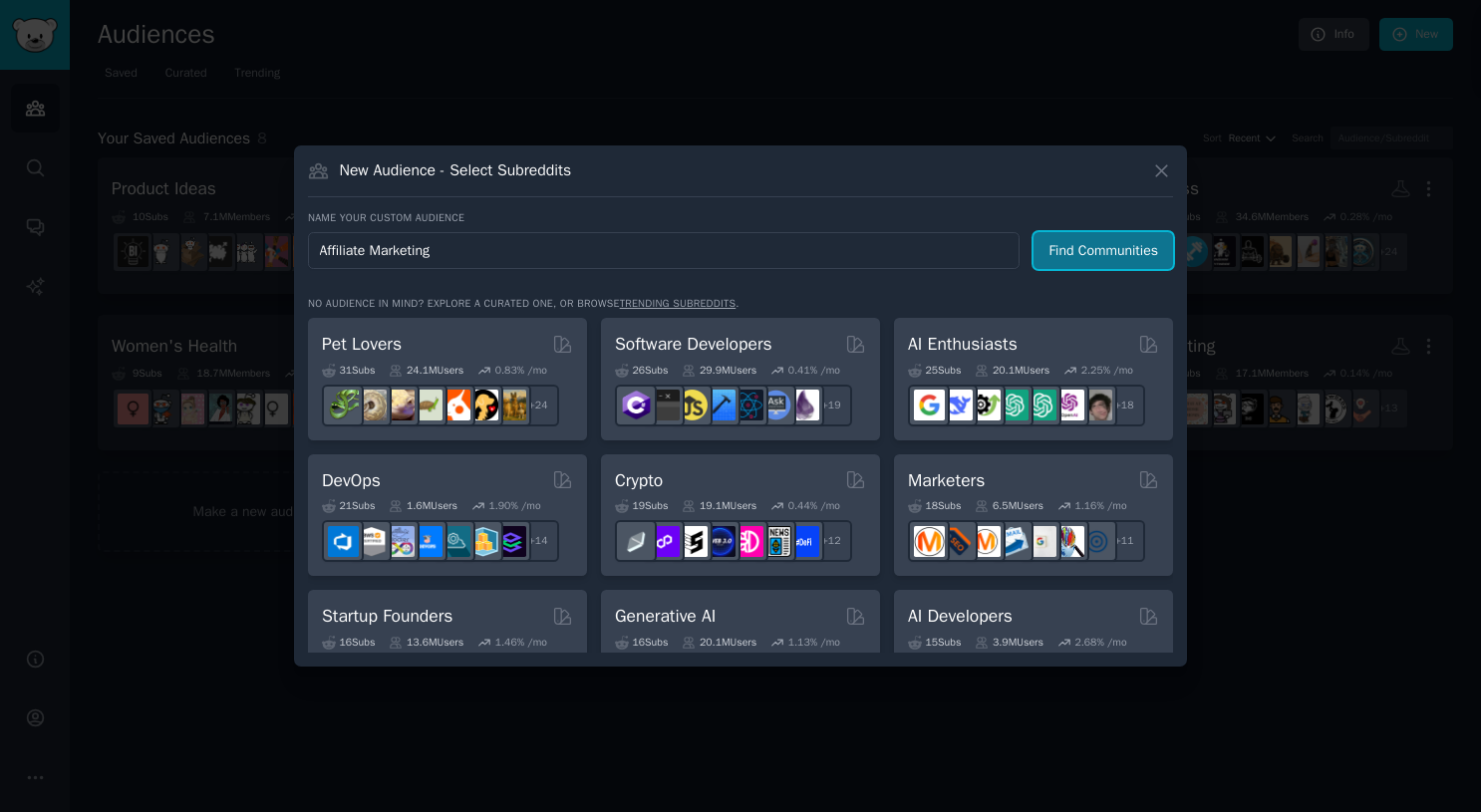 click on "Find Communities" at bounding box center (1103, 250) 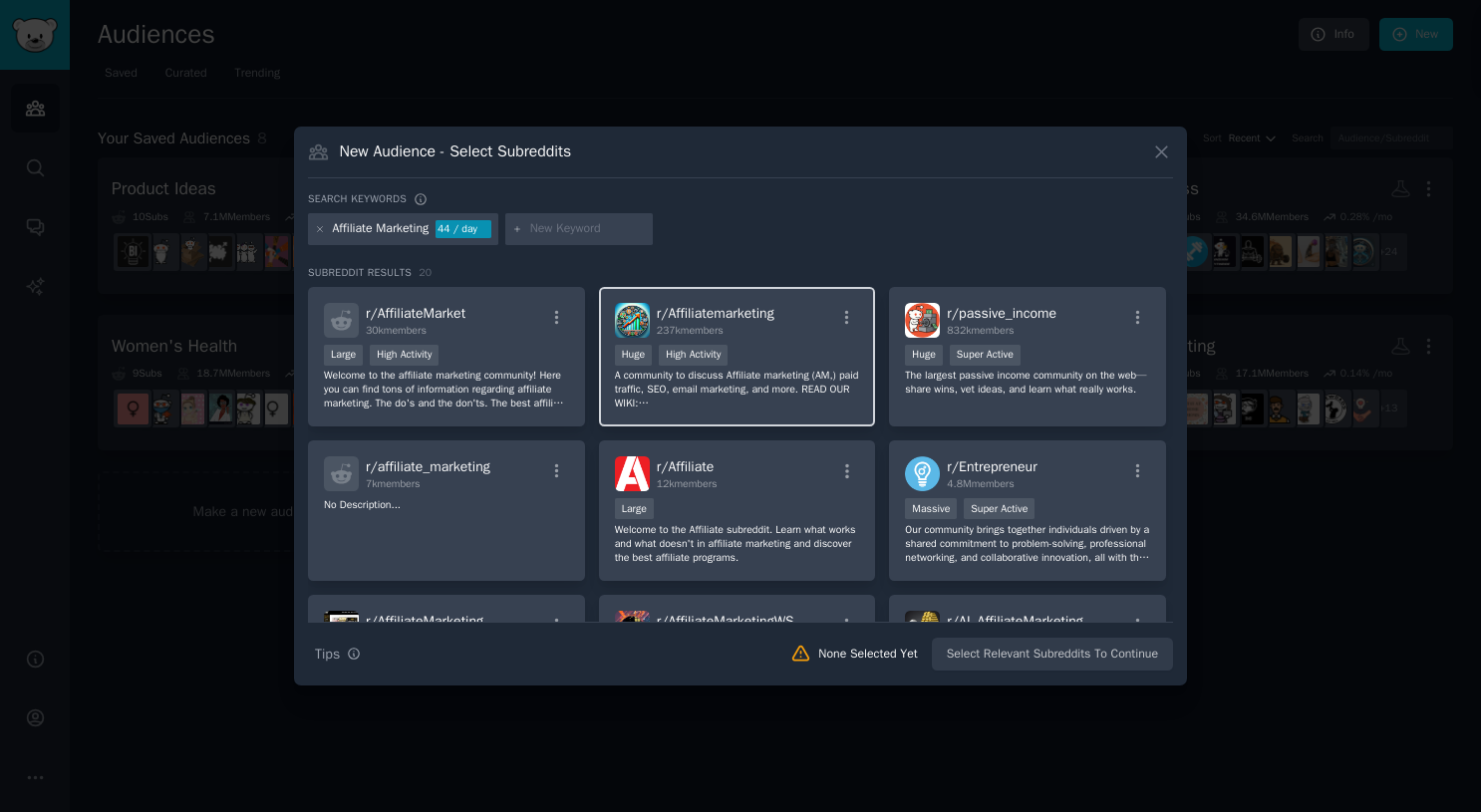 click on "A community to discuss Affiliate marketing (AM,) paid traffic, SEO, email marketing, and more.
READ OUR WIKI:
https://reddit.com/r/Affiliatemarketing/wiki/index" at bounding box center (738, 390) 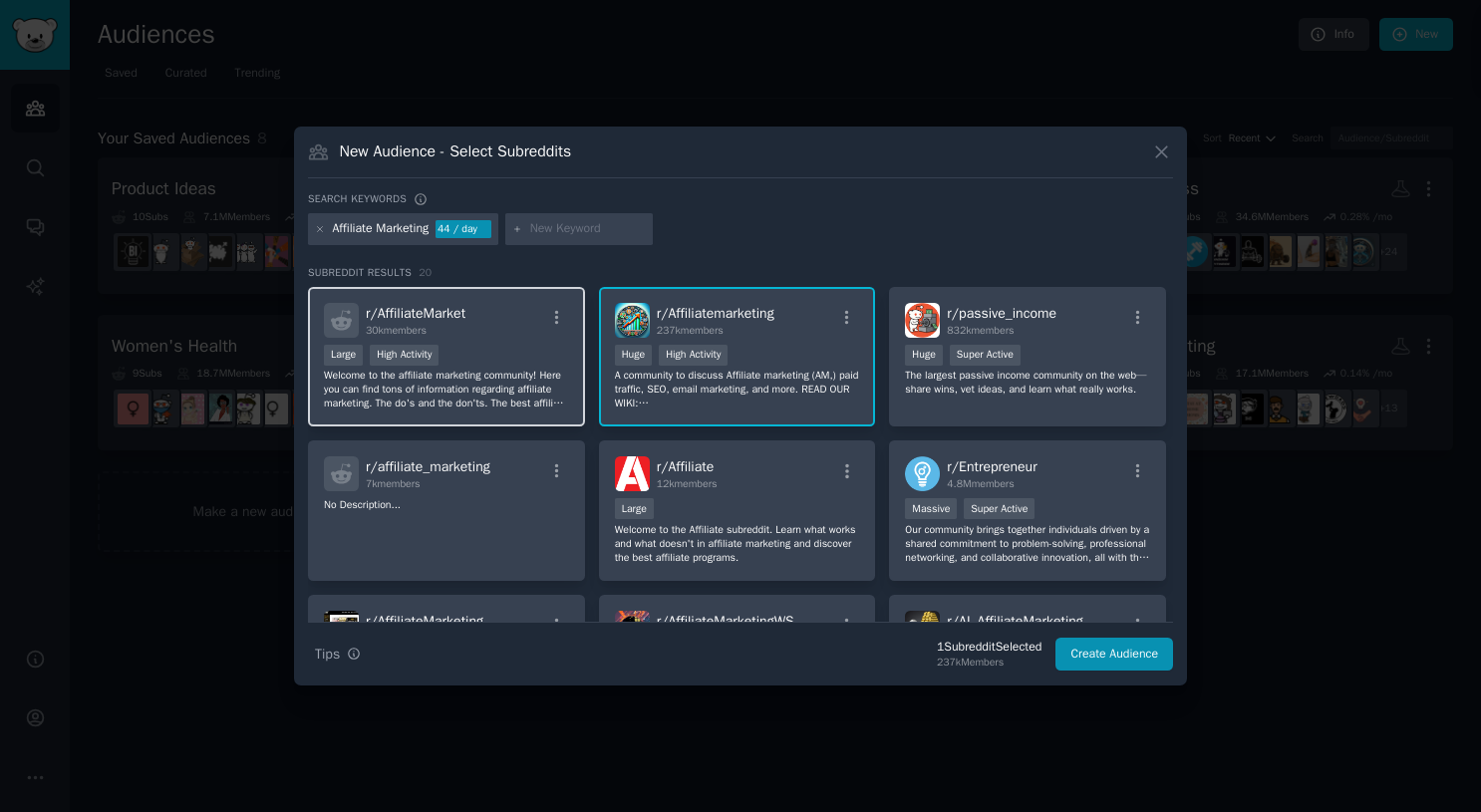 click on "Welcome to the affiliate marketing community!
Here you can find tons of information regarding affiliate marketing. The do's and the don'ts. The best affiliate networks and the worst. We also encourage discussions of topics like SEO,CPA and mostly everything related to affiliate marketing." at bounding box center [446, 390] 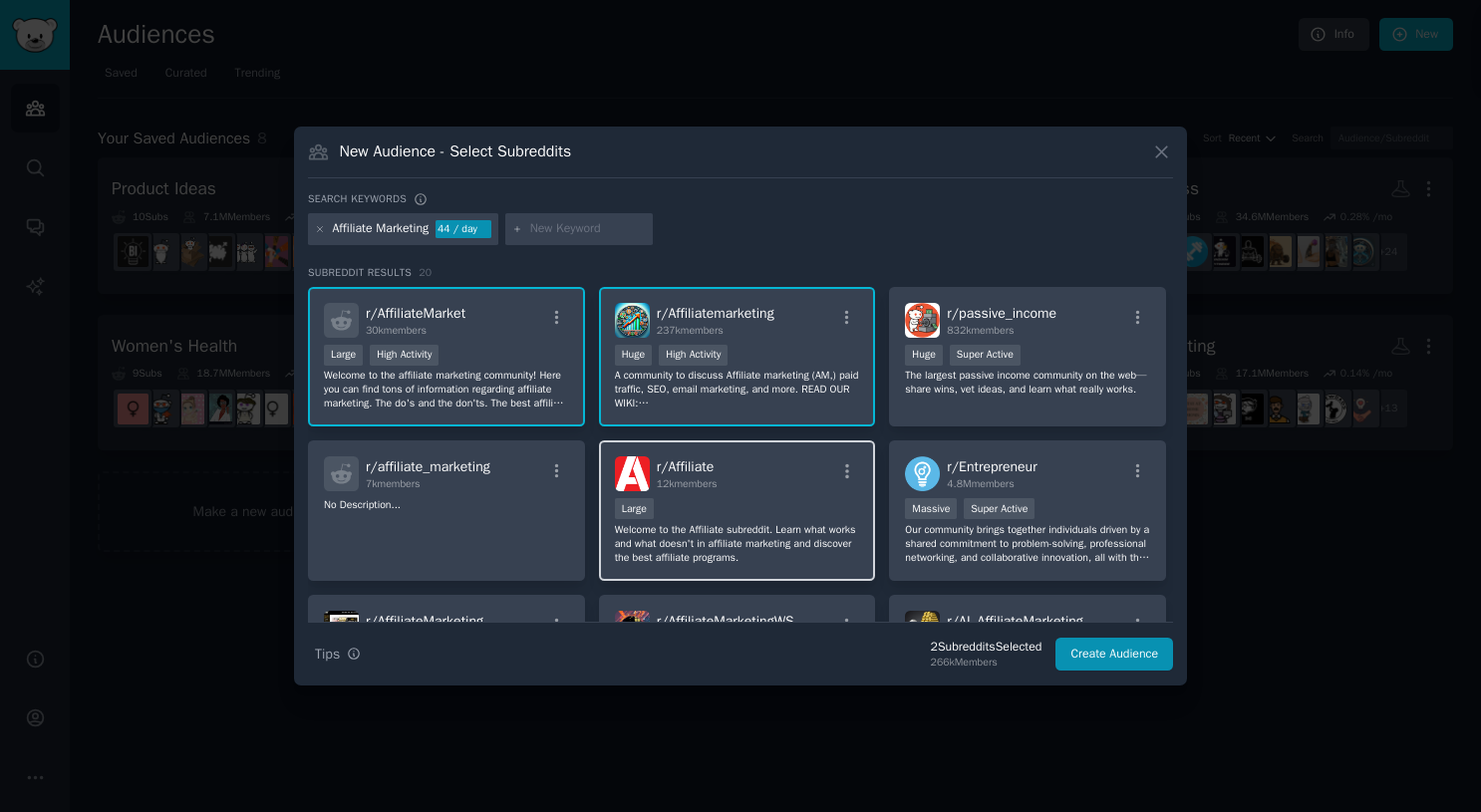 click on "Welcome to the Affiliate subreddit. Learn what works and what doesn't in affiliate marketing and discover the best affiliate programs." at bounding box center [738, 544] 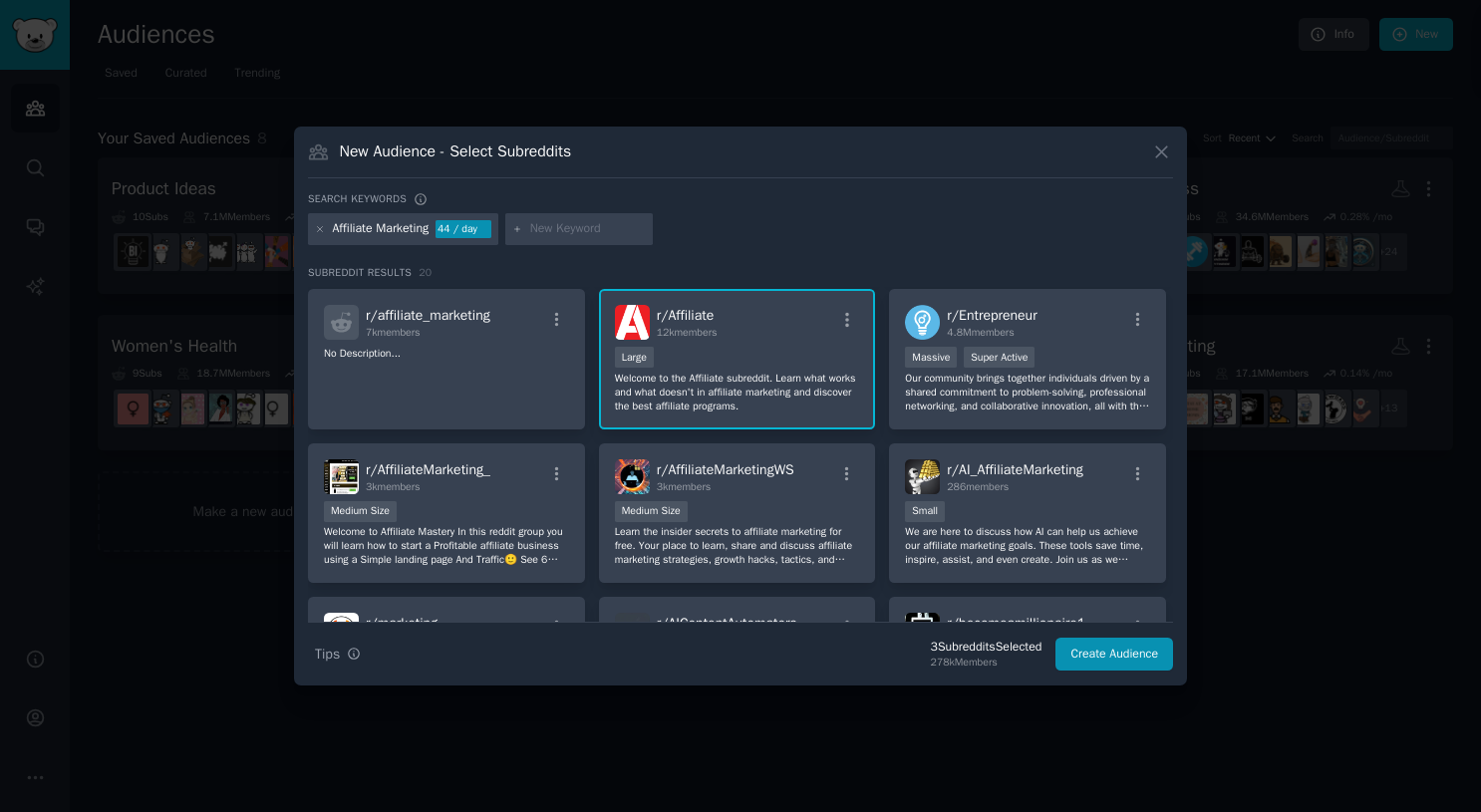 scroll, scrollTop: 169, scrollLeft: 0, axis: vertical 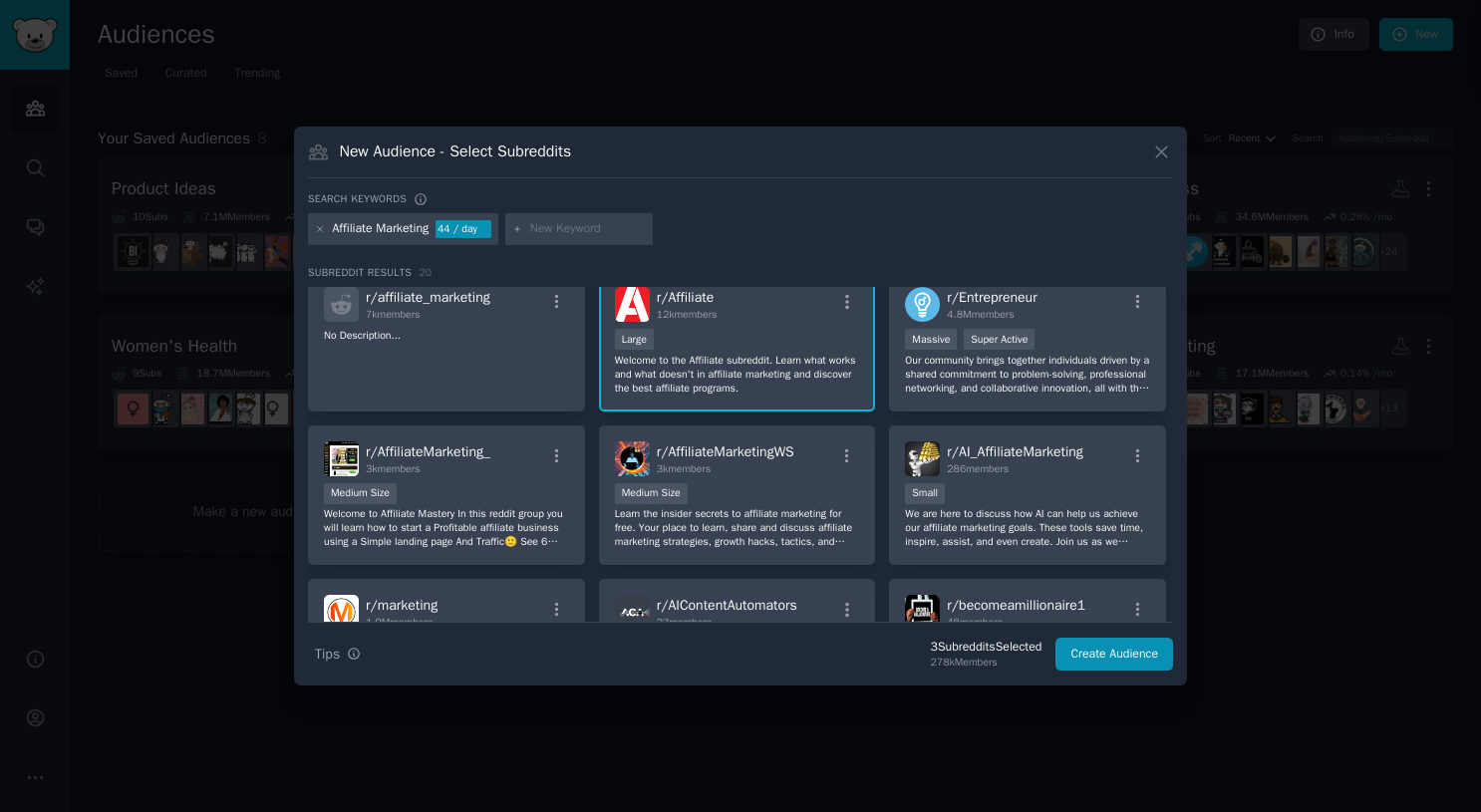 click on "Learn the insider secrets to affiliate marketing for free.
Your place to learn, share and discuss affiliate marketing strategies, growth hacks, tactics, and advice to help grow your online business." at bounding box center [738, 528] 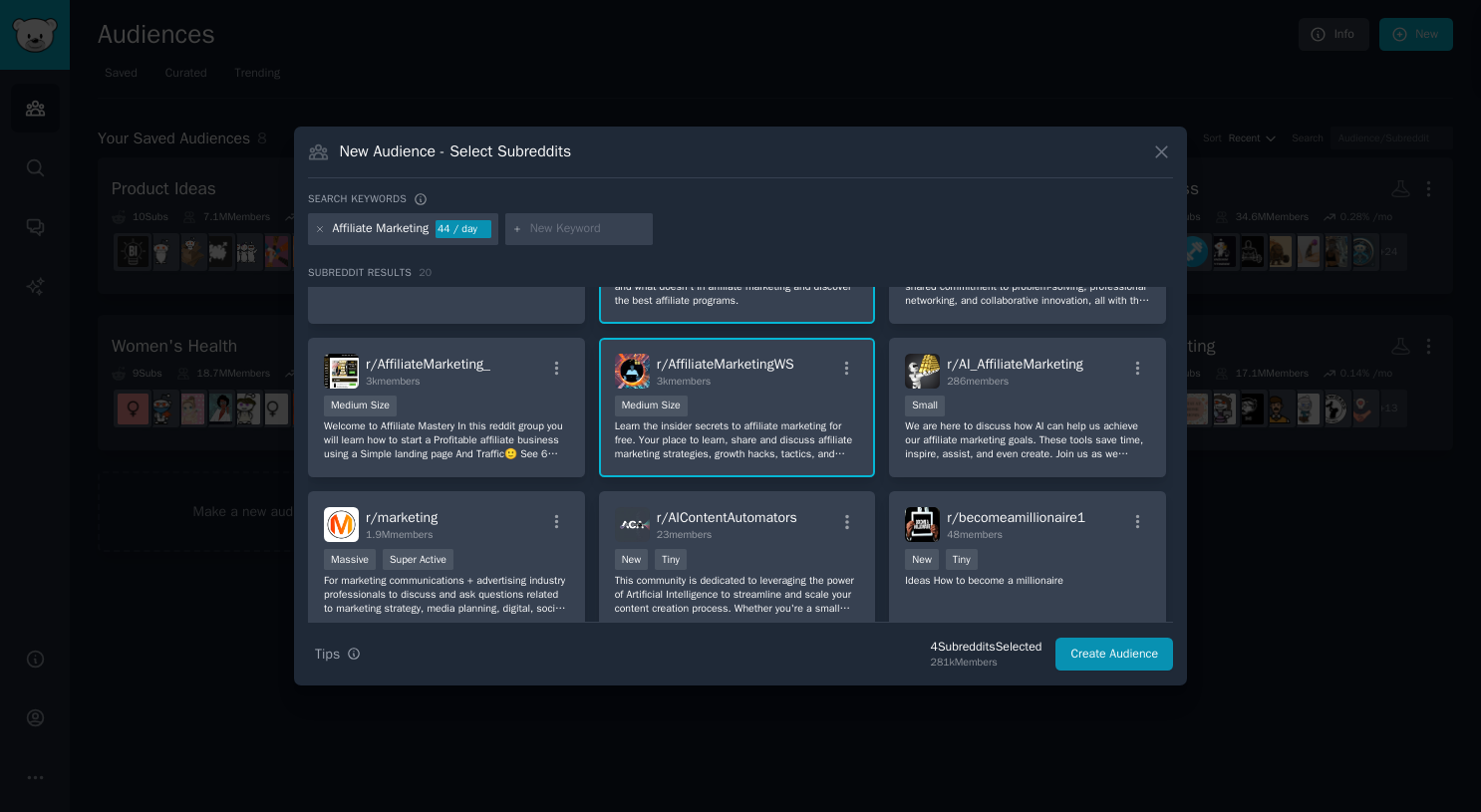 scroll, scrollTop: 264, scrollLeft: 0, axis: vertical 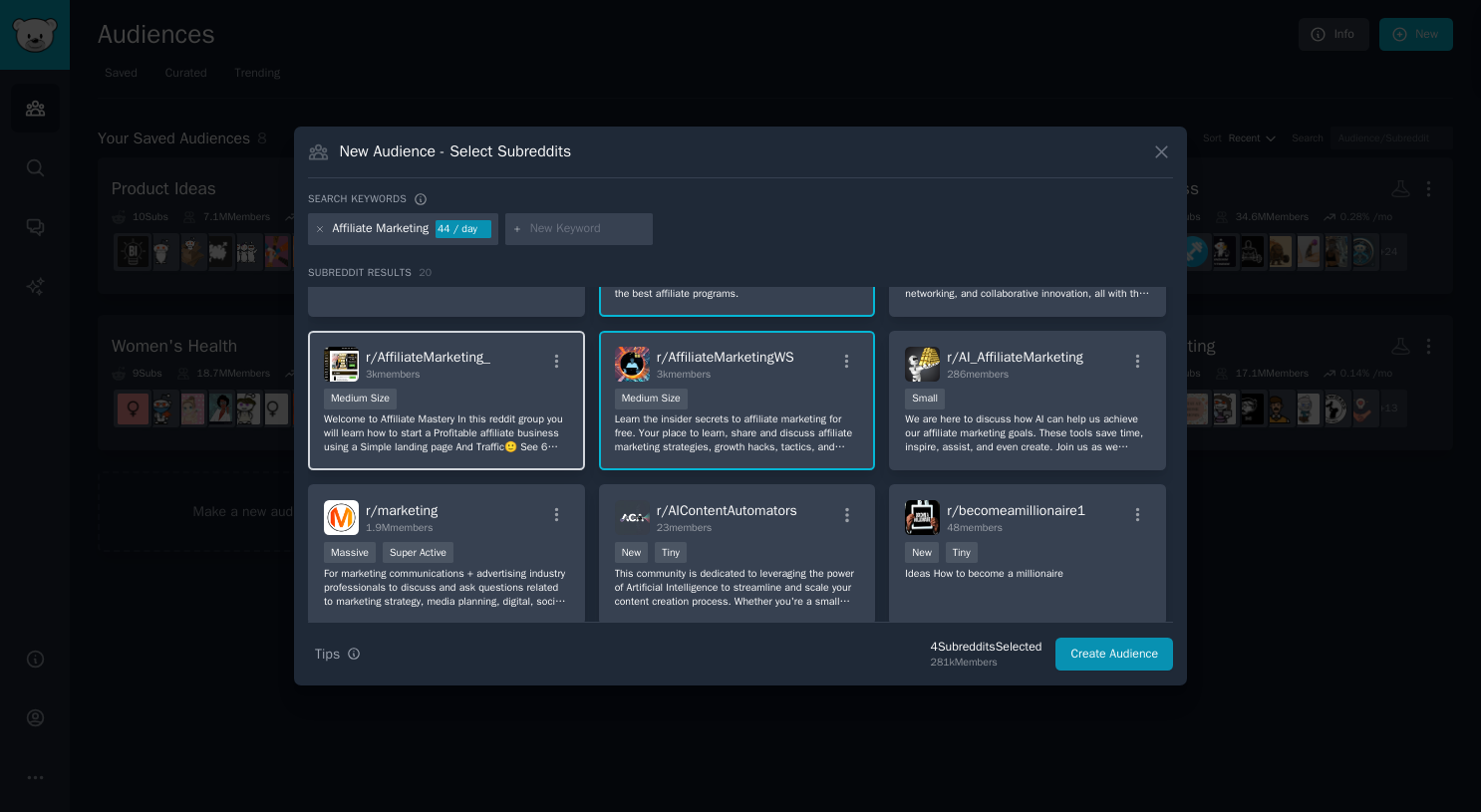 click on "Medium Size" at bounding box center (446, 401) 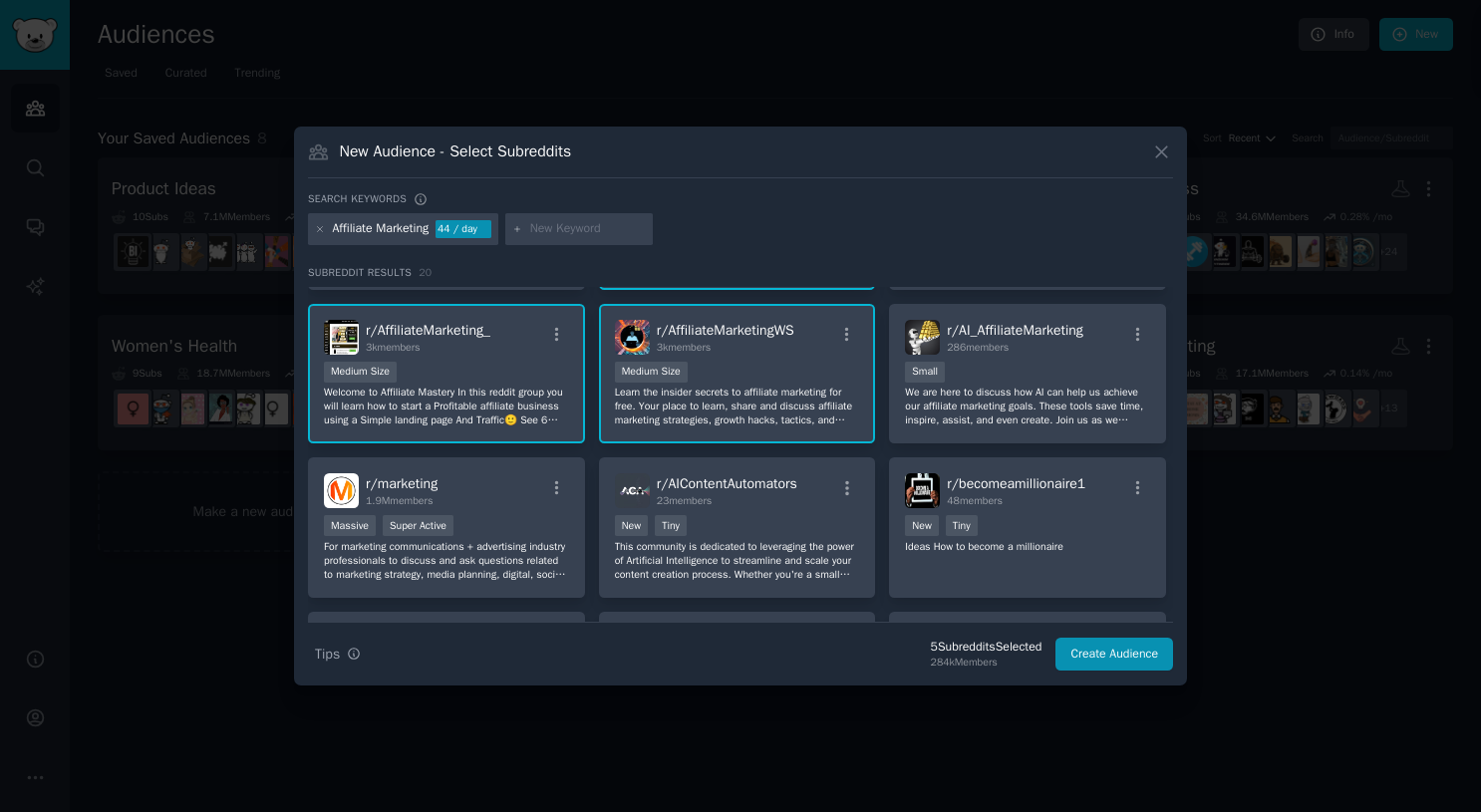 scroll, scrollTop: 300, scrollLeft: 0, axis: vertical 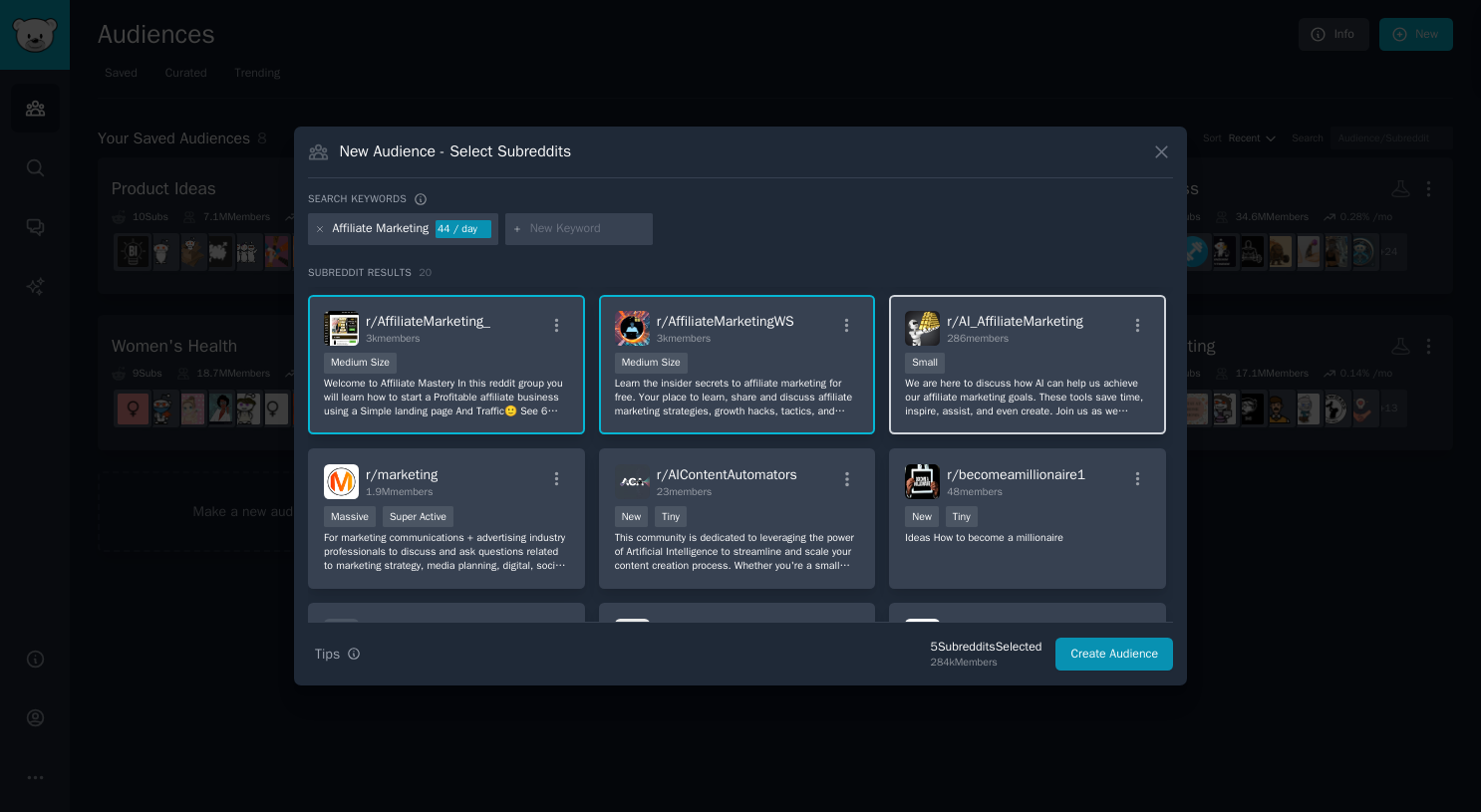 click on "We are here to discuss how AI can help us achieve our affiliate marketing goals. These tools save time, inspire, assist, and even create. Join us as we explore the rapidly changing world of AI and how it can put money in your pocket." at bounding box center [1028, 398] 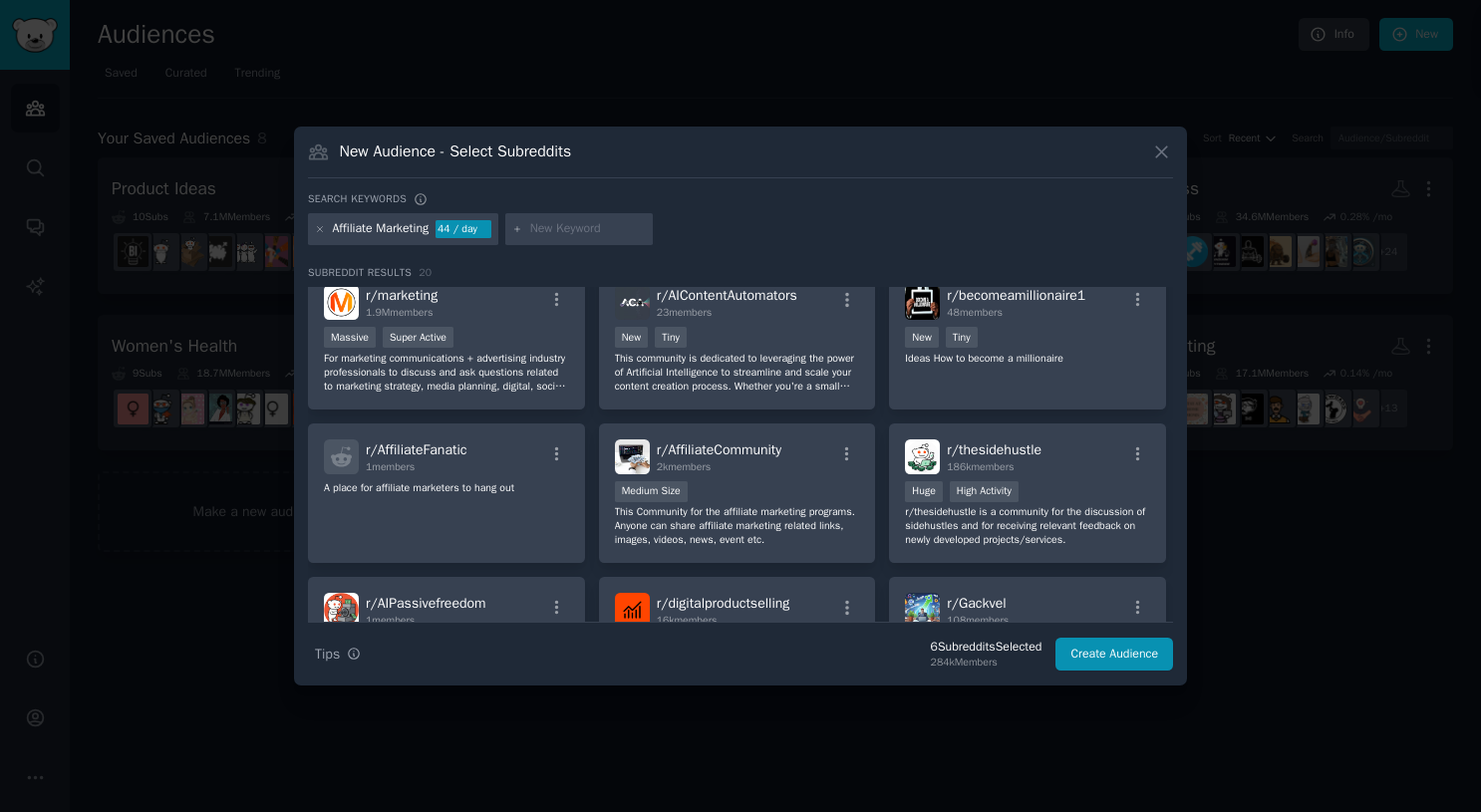 scroll, scrollTop: 481, scrollLeft: 0, axis: vertical 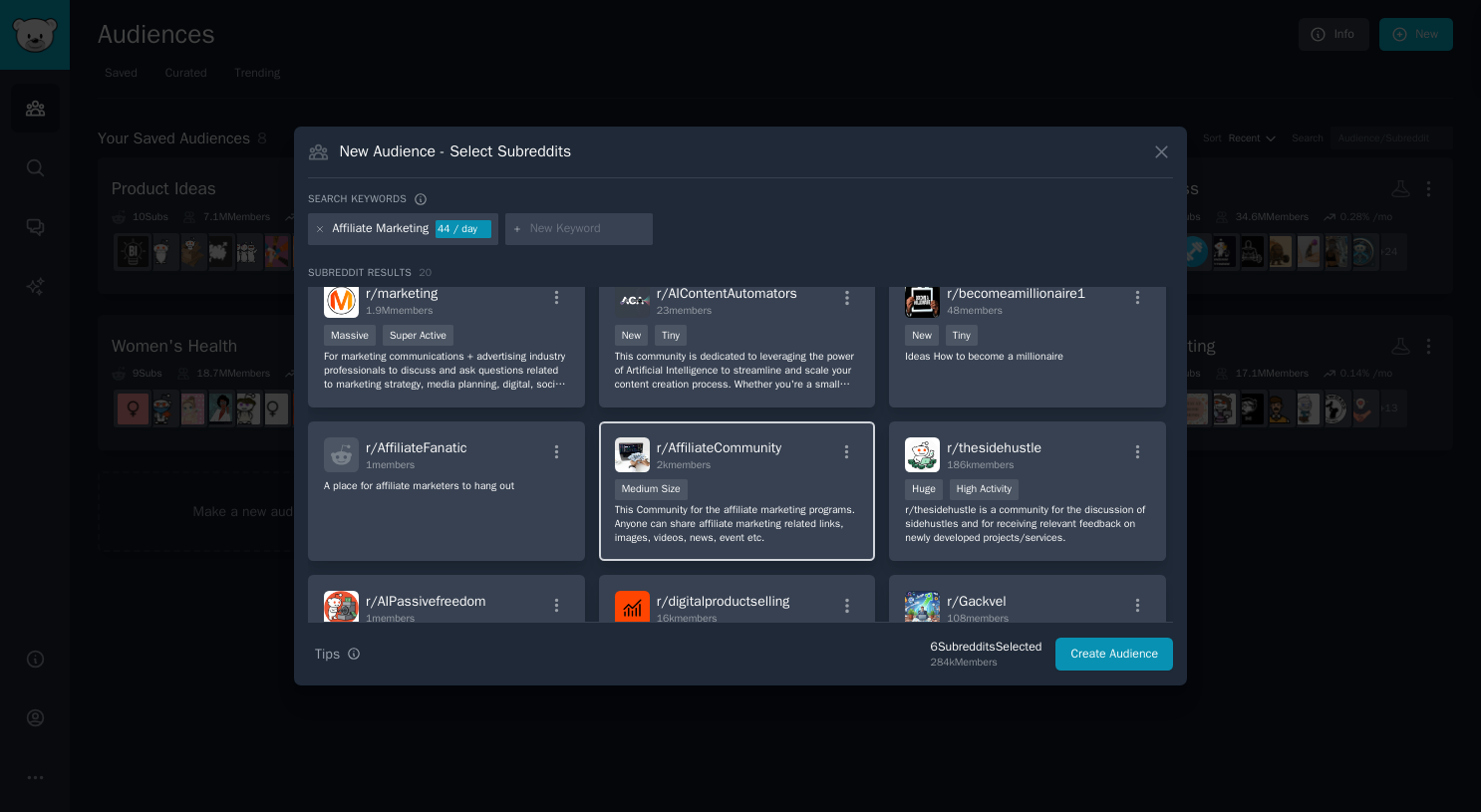 click on "This Community for the affiliate marketing programs. Anyone can share affiliate marketing related links, images, videos, news, event etc." at bounding box center (738, 524) 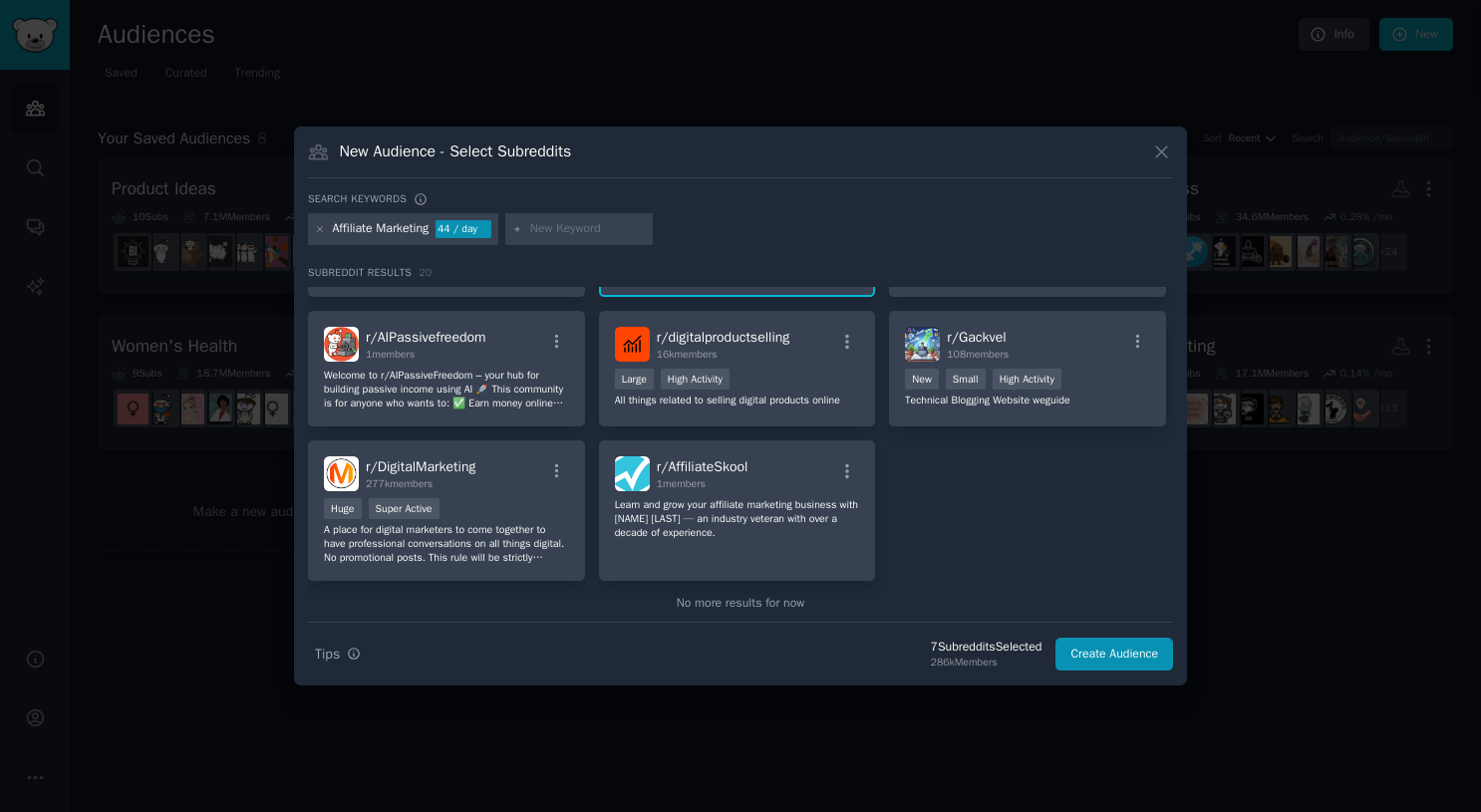 scroll, scrollTop: 784, scrollLeft: 0, axis: vertical 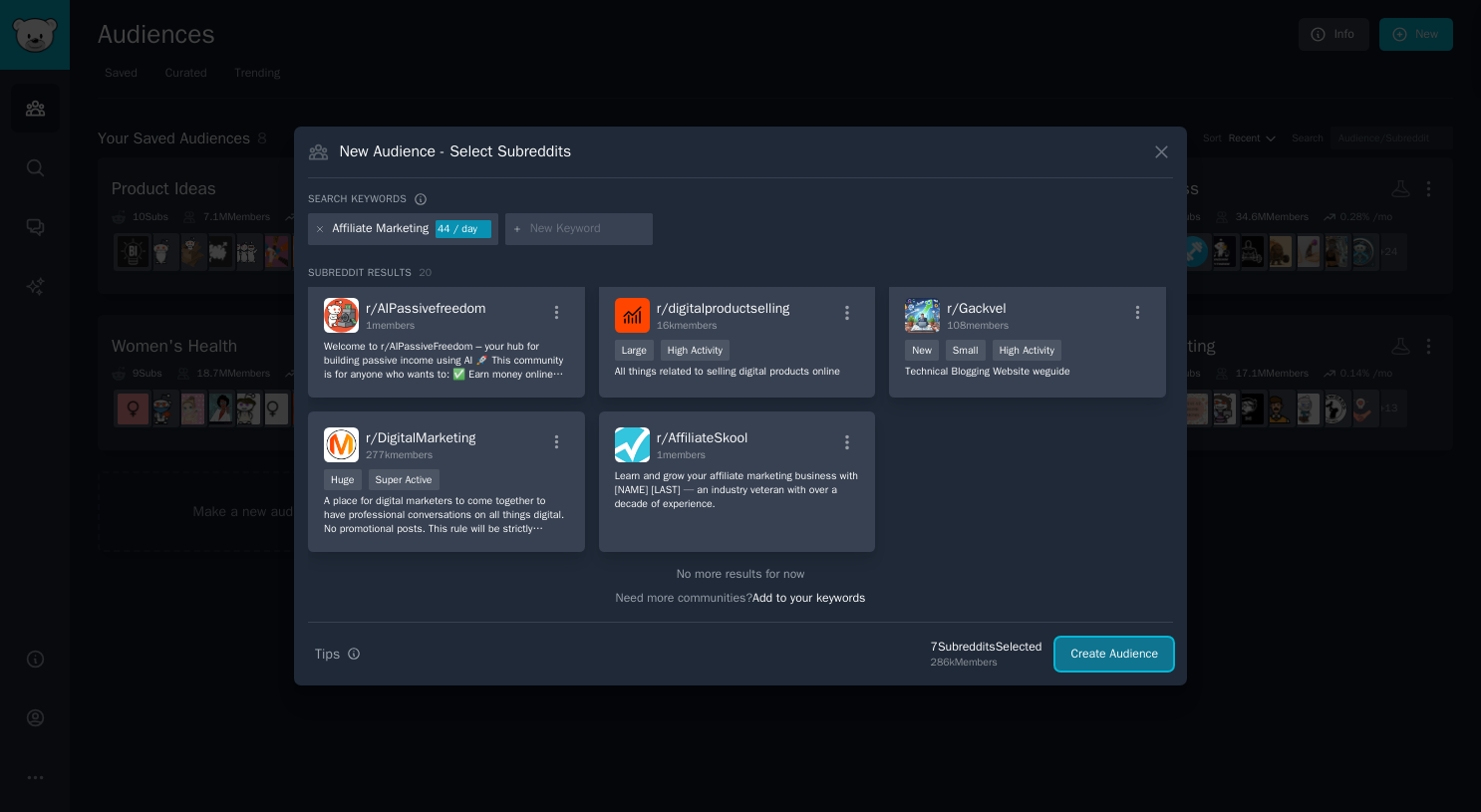 click on "Create Audience" at bounding box center (1114, 655) 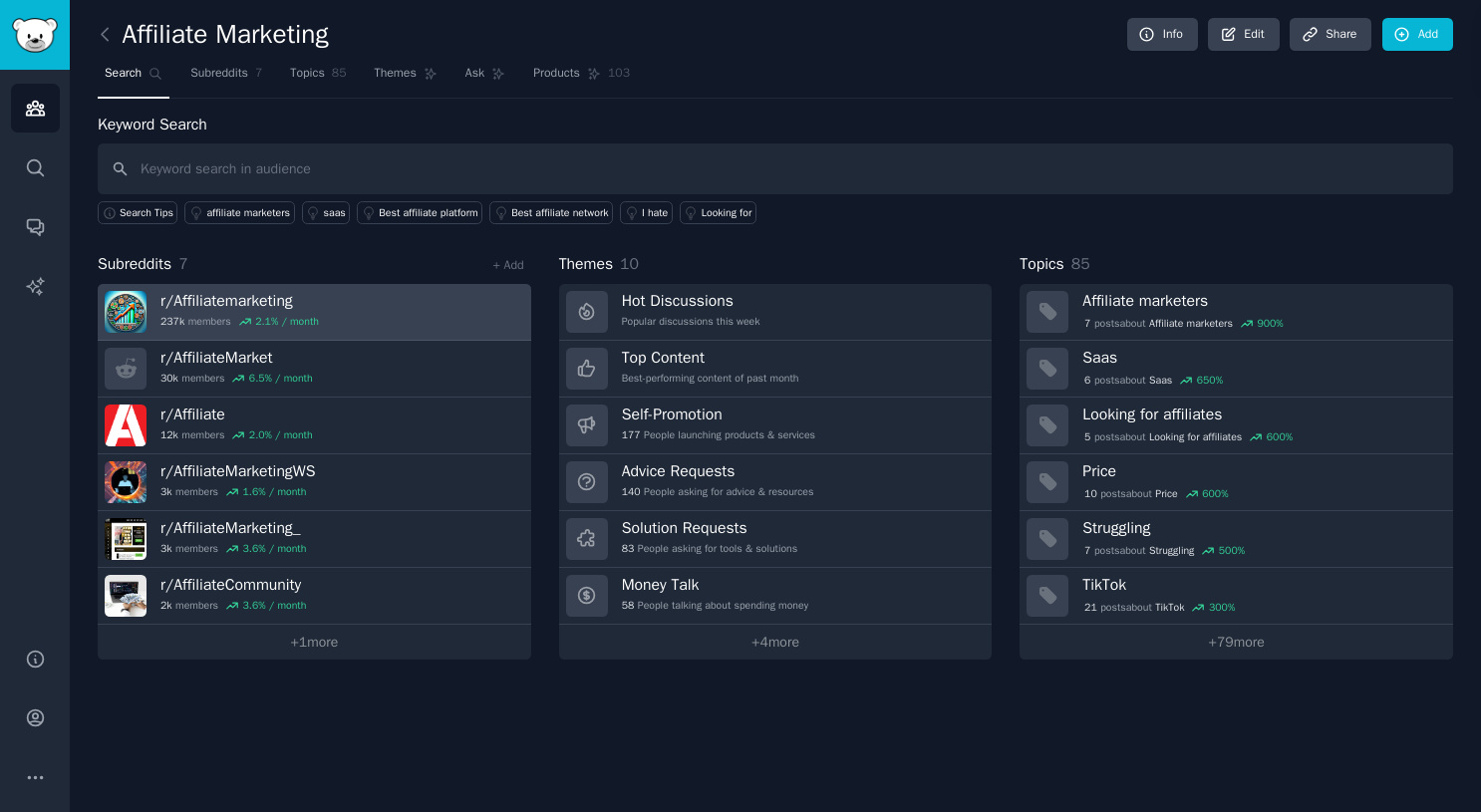 click on "r/ Affiliatemarketing 237k  members 2.1 % / month" at bounding box center (314, 312) 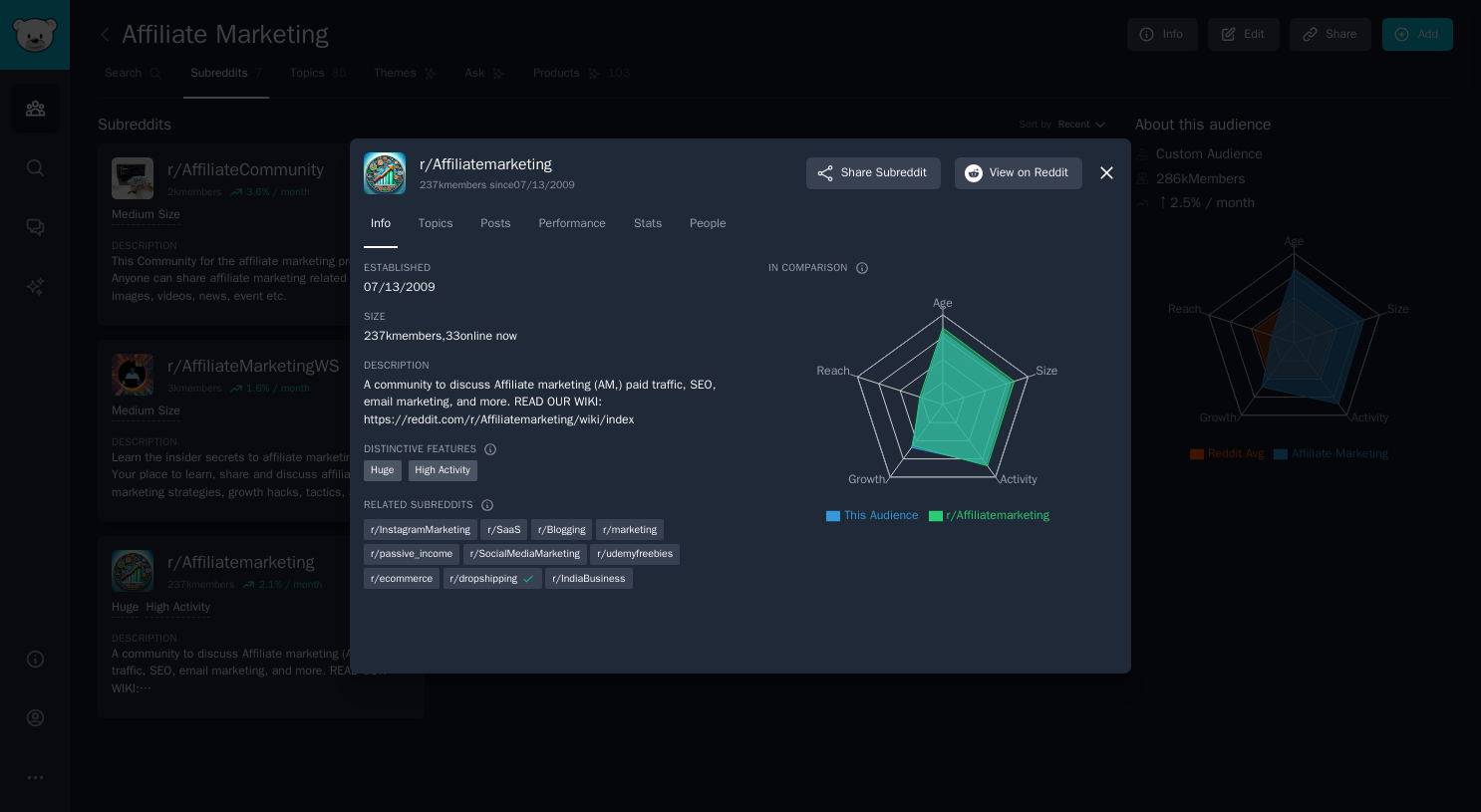 click at bounding box center (740, 406) 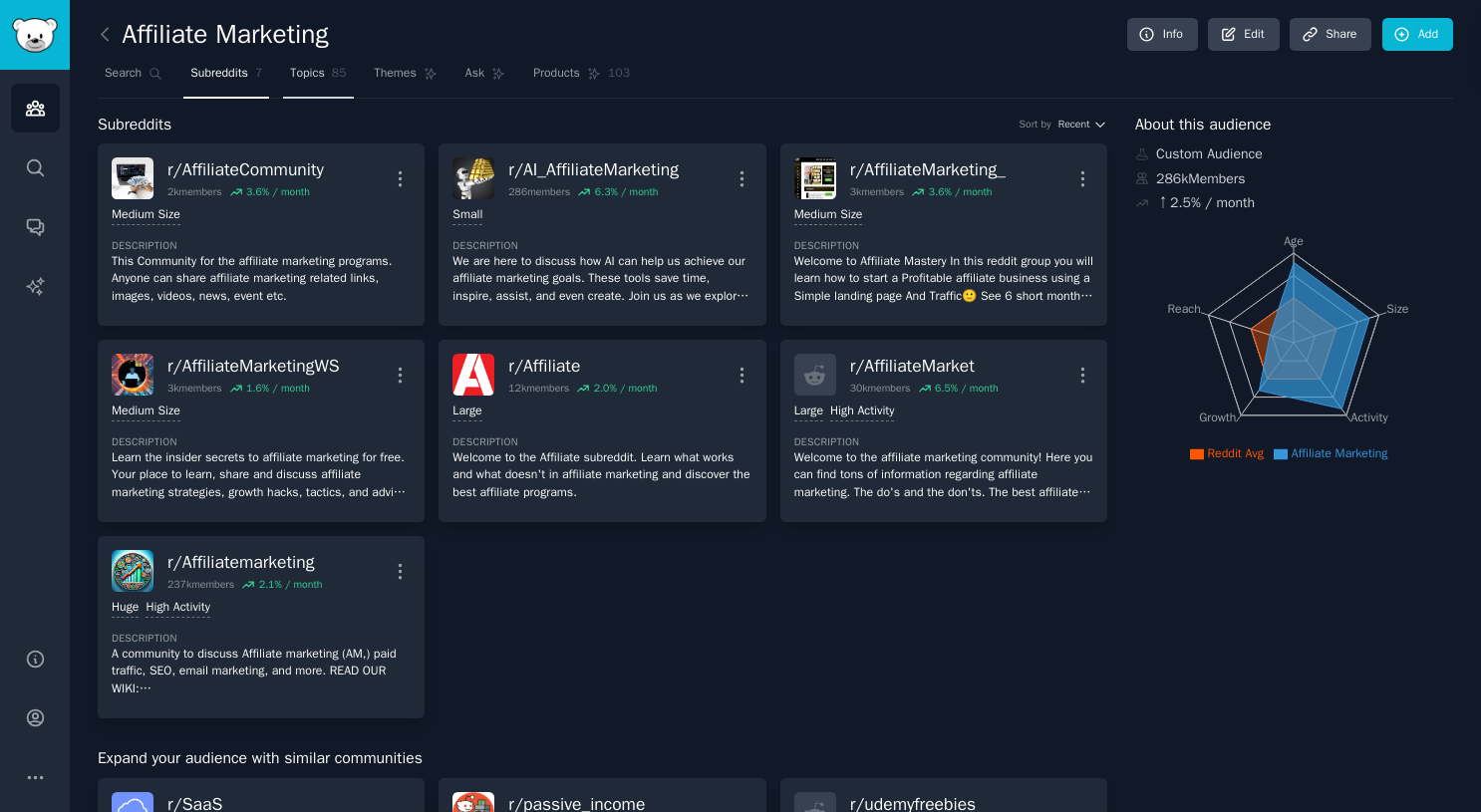 click on "Topics 85" at bounding box center [318, 78] 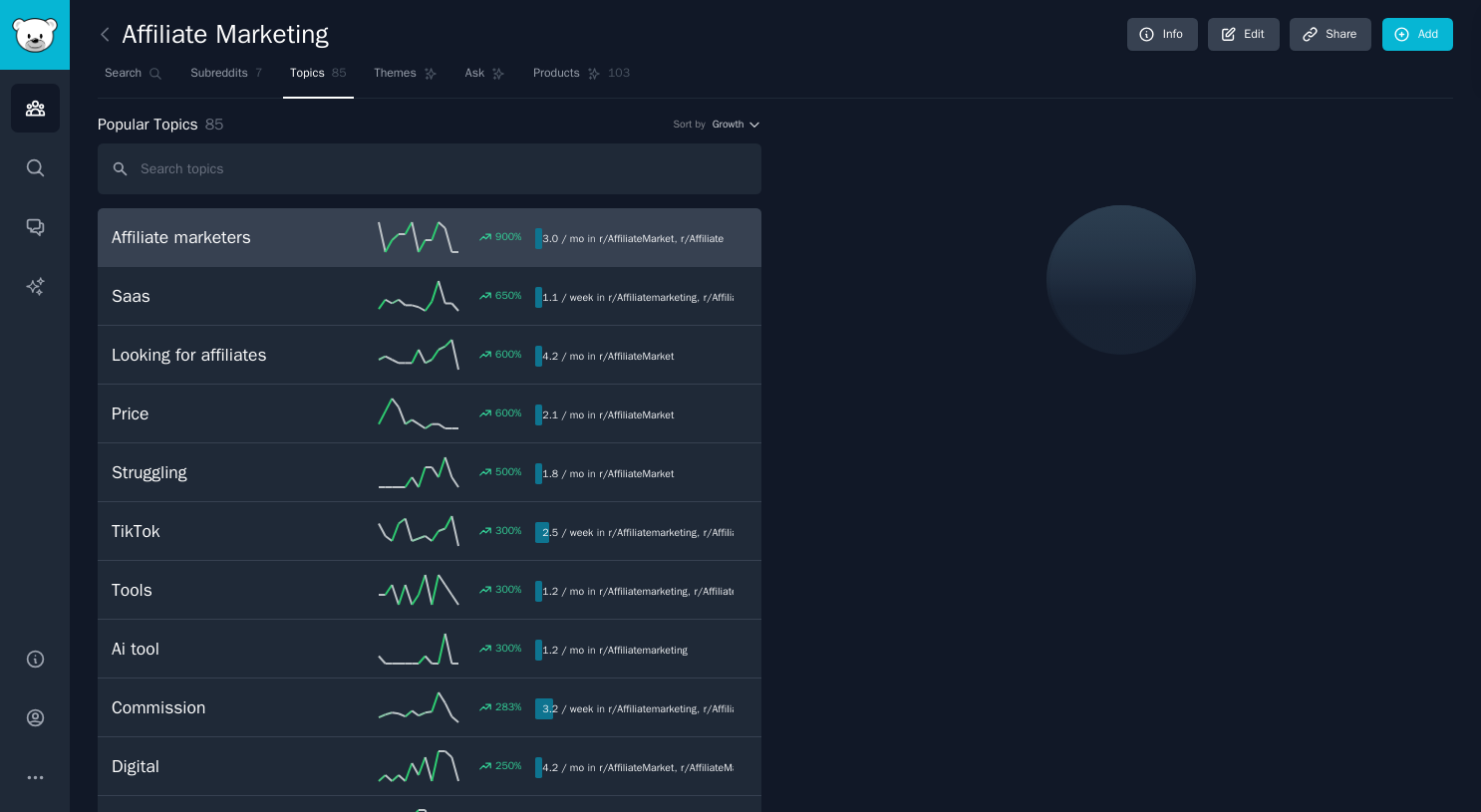 click on "Search Subreddits 7 Topics 85 Themes Ask Products 103" at bounding box center [775, 78] 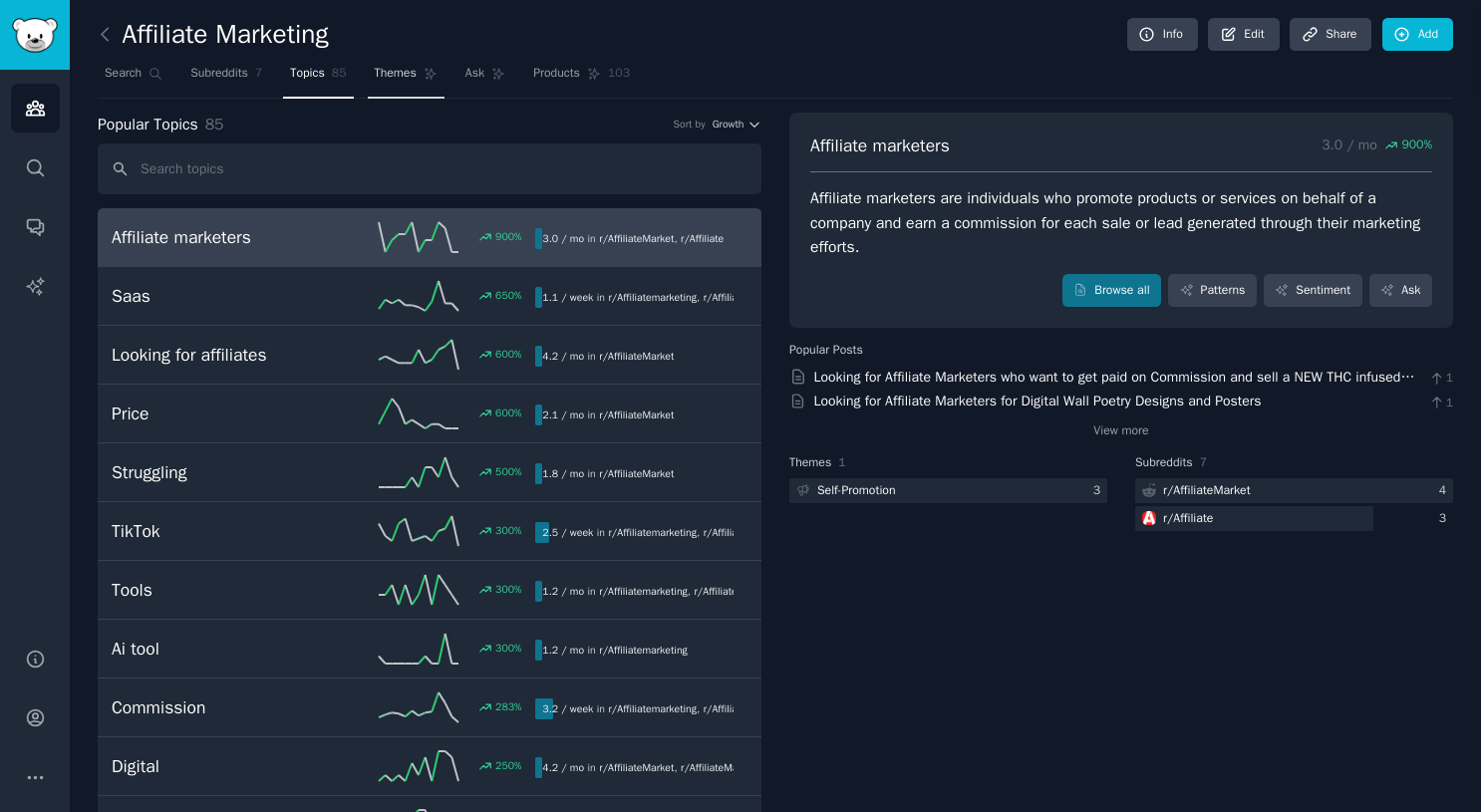 click on "Themes" at bounding box center [396, 74] 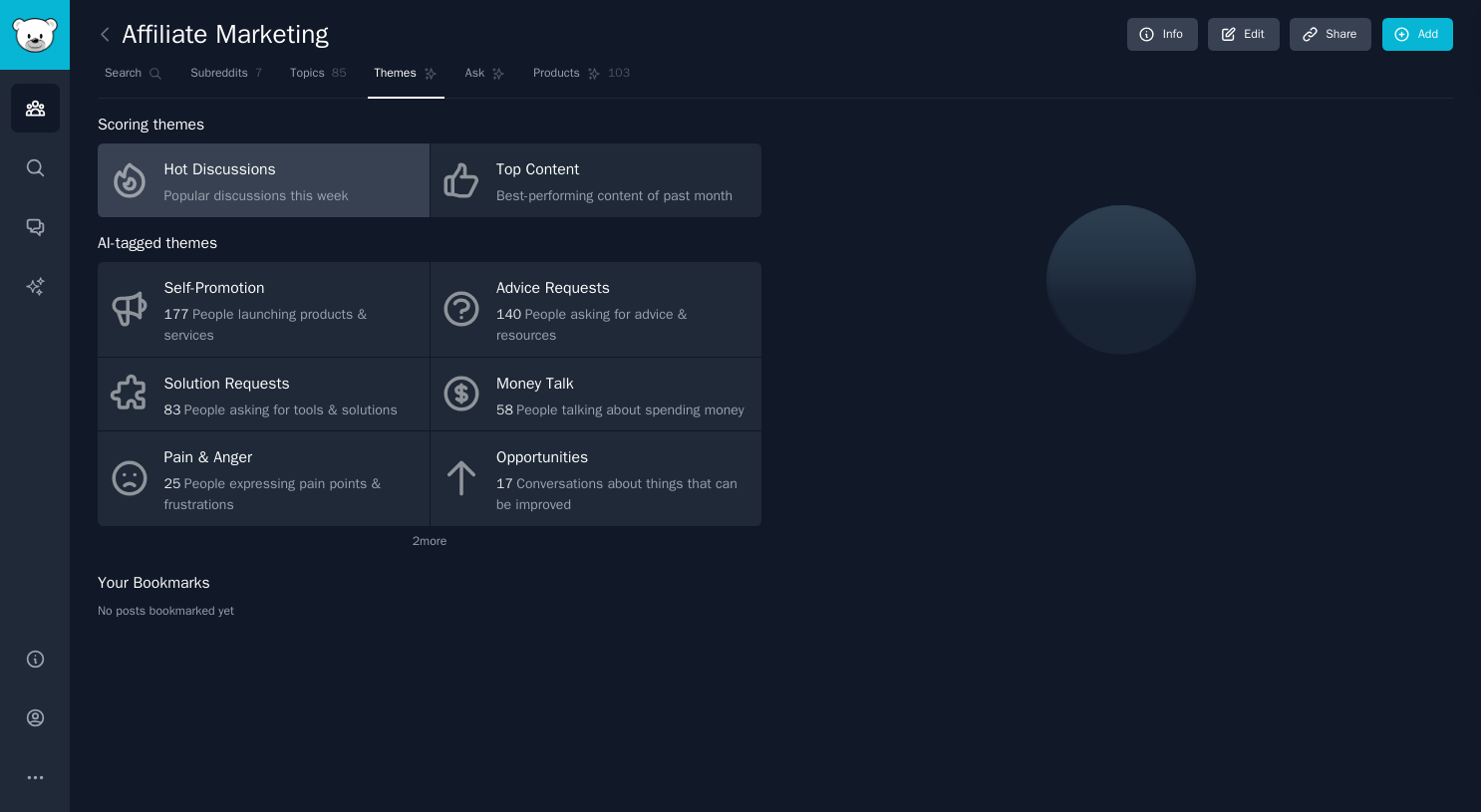 click on "Popular discussions this week" at bounding box center (256, 195) 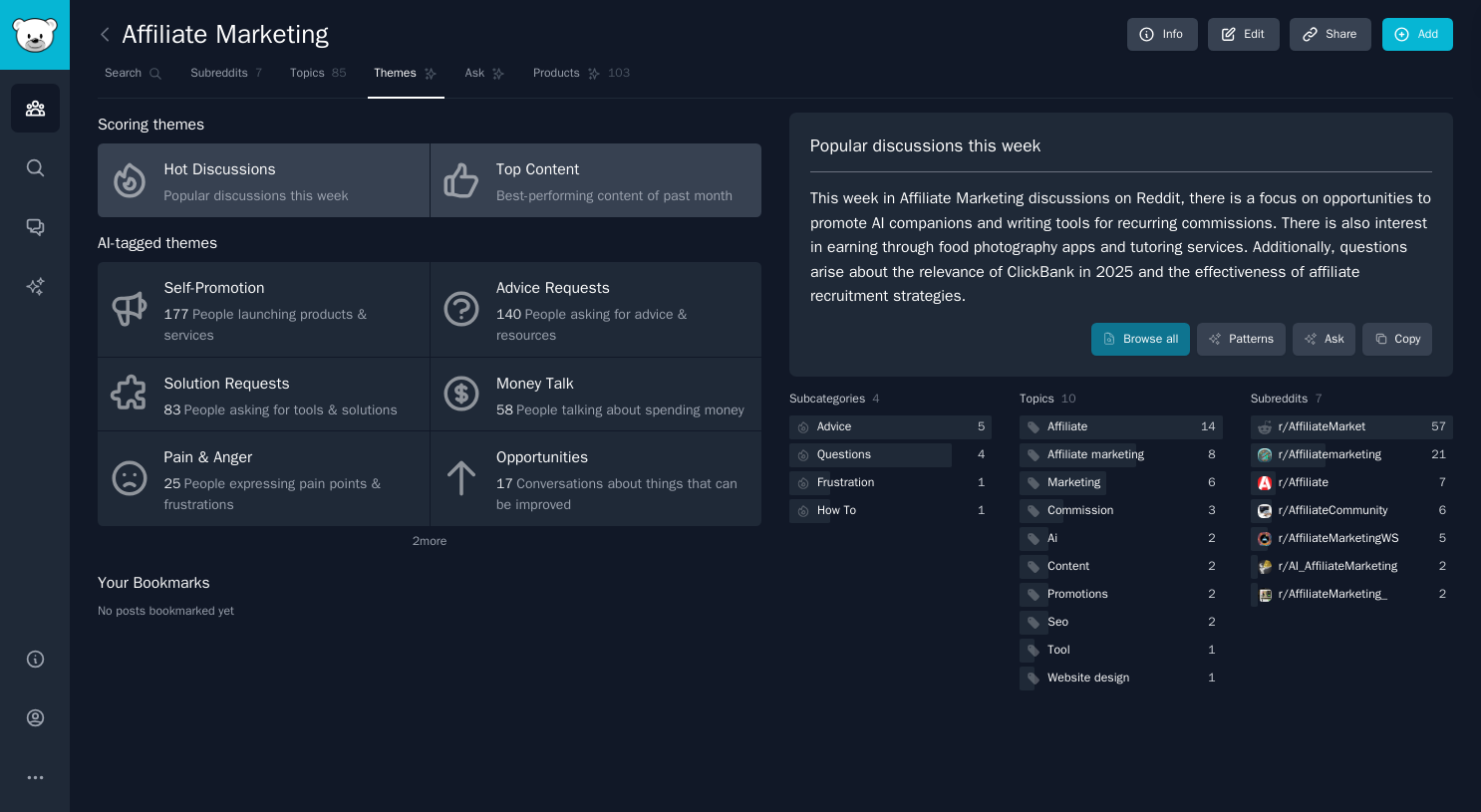 click on "Top Content Best-performing content of past month" at bounding box center (596, 180) 